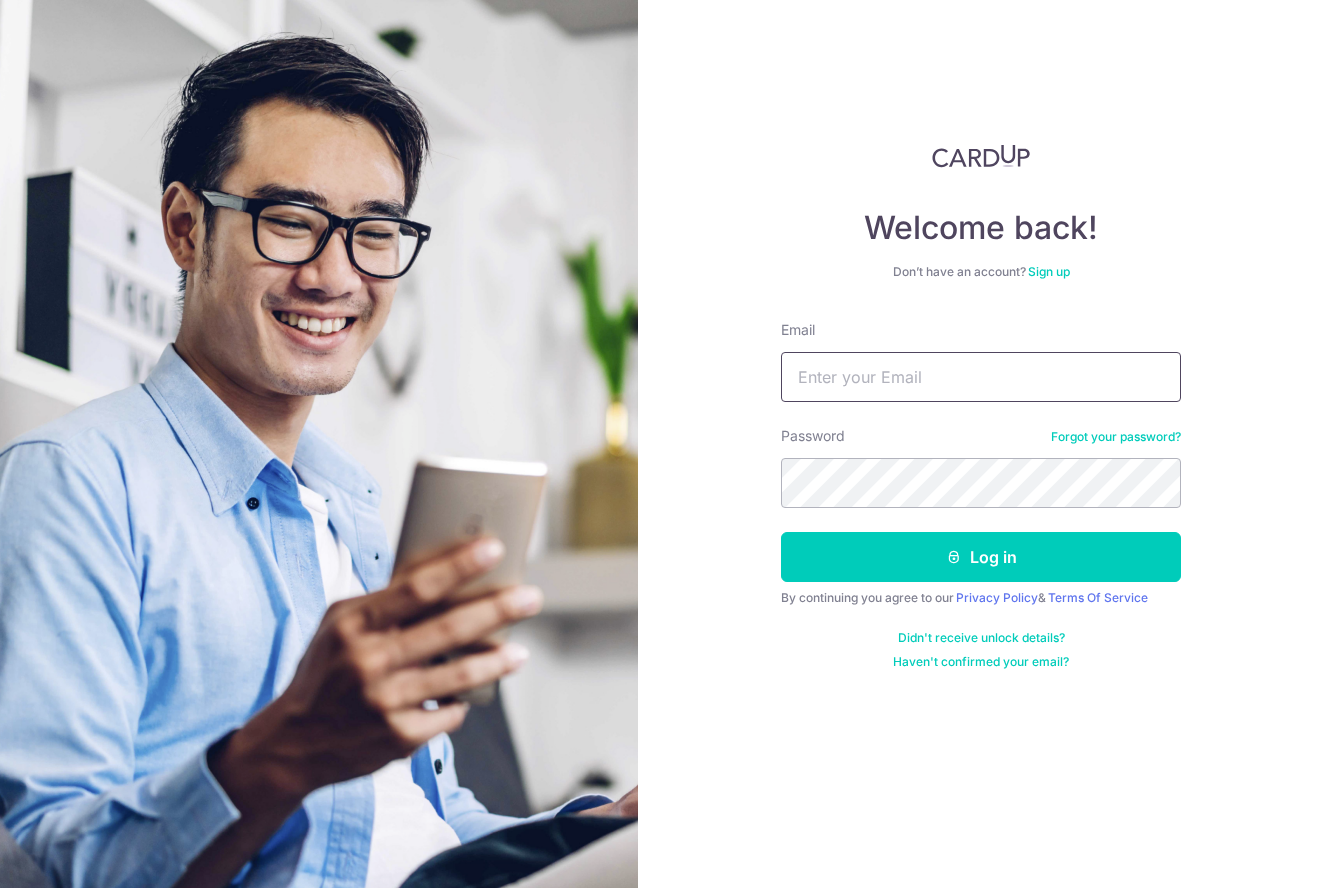 scroll, scrollTop: 0, scrollLeft: 0, axis: both 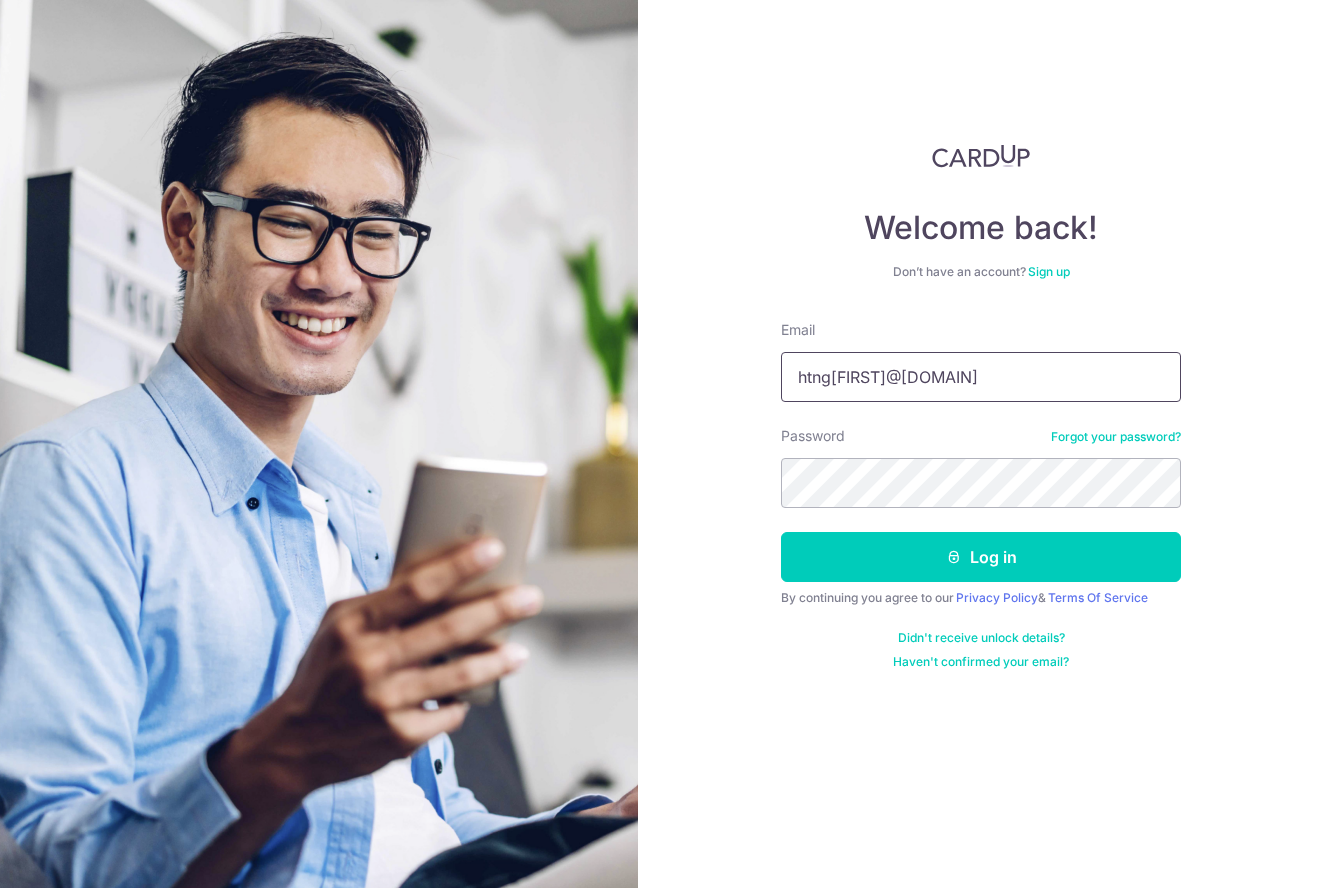 type on "htng[FIRST]@[DOMAIN]" 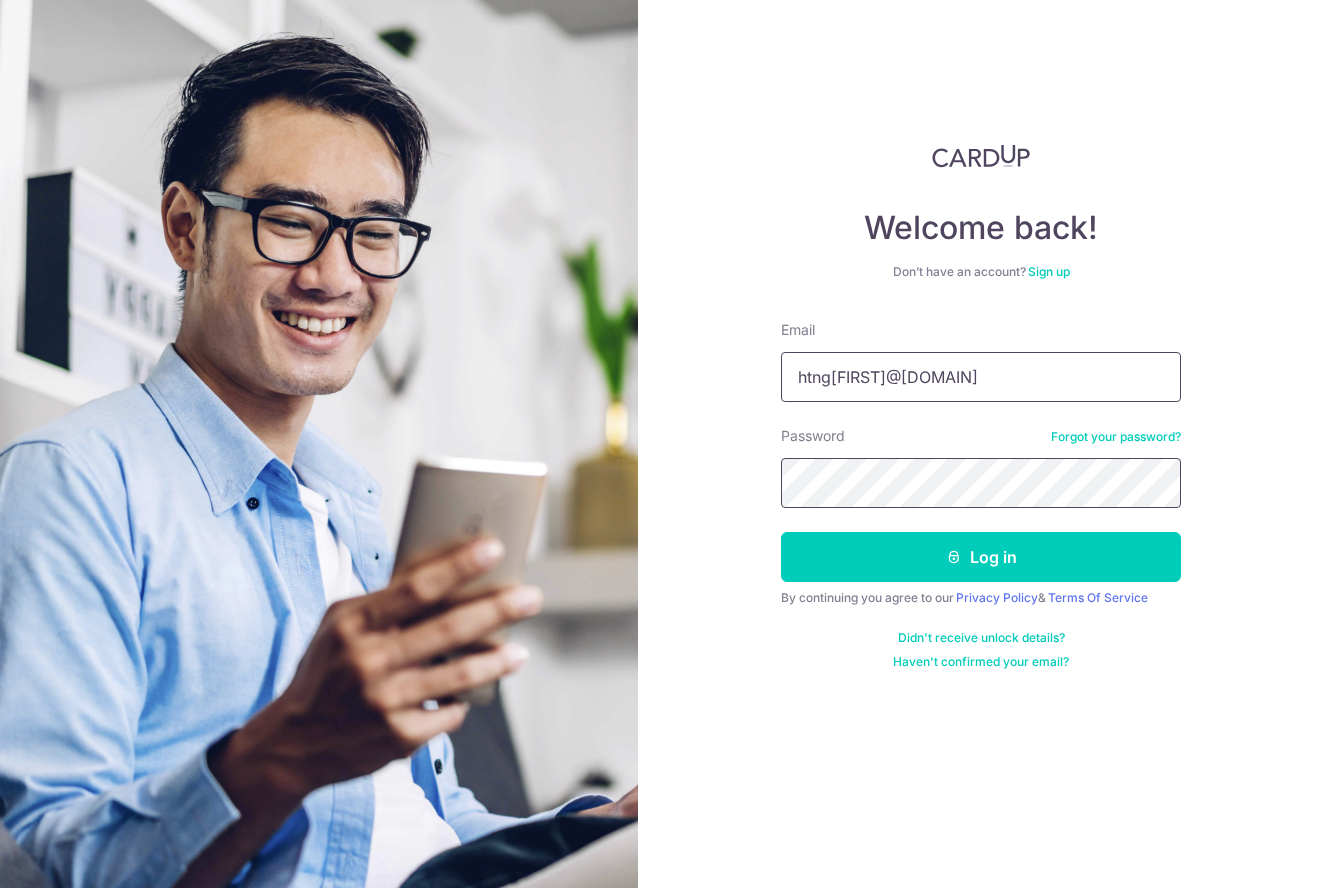 click on "Log in" at bounding box center (981, 557) 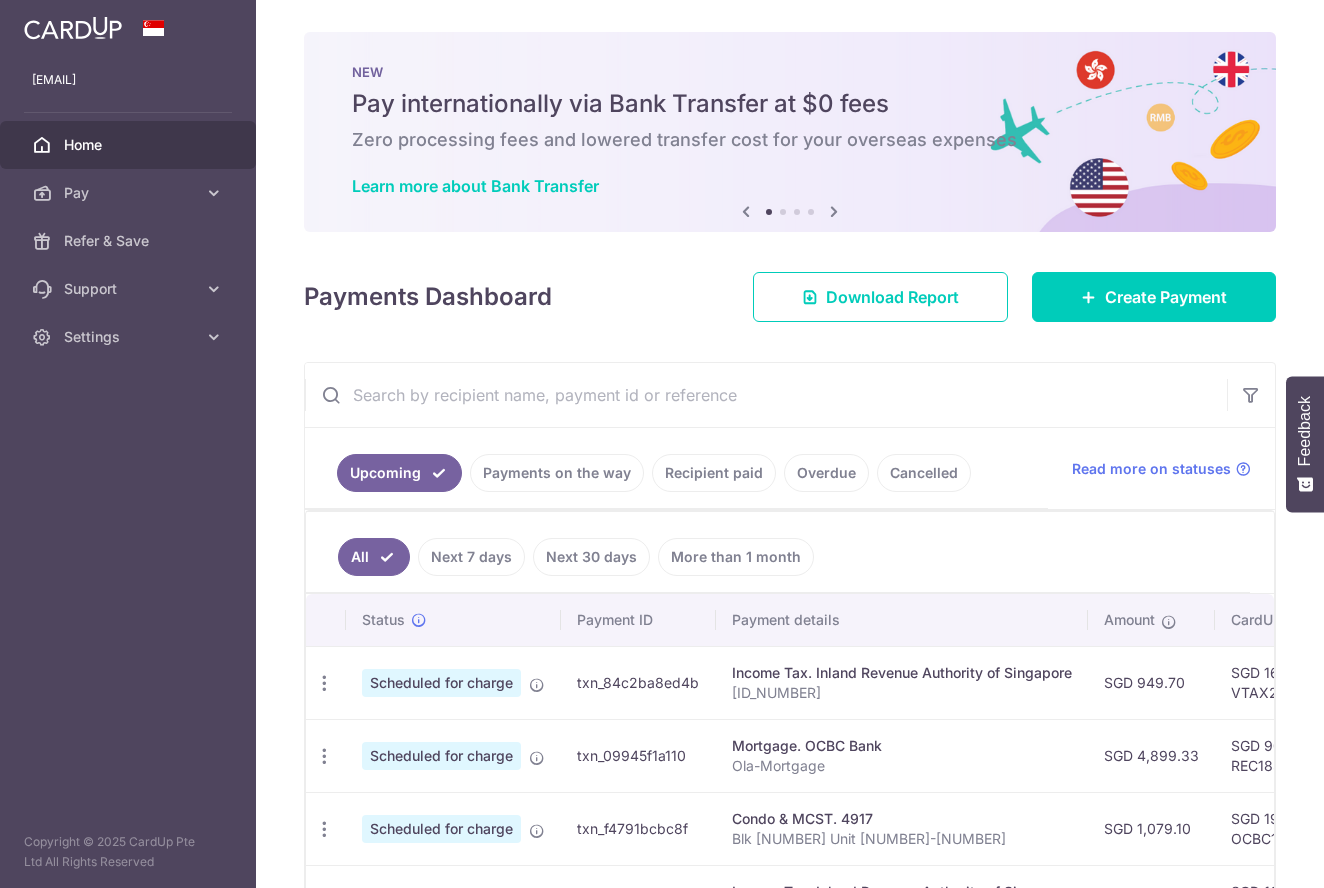 scroll, scrollTop: 0, scrollLeft: 0, axis: both 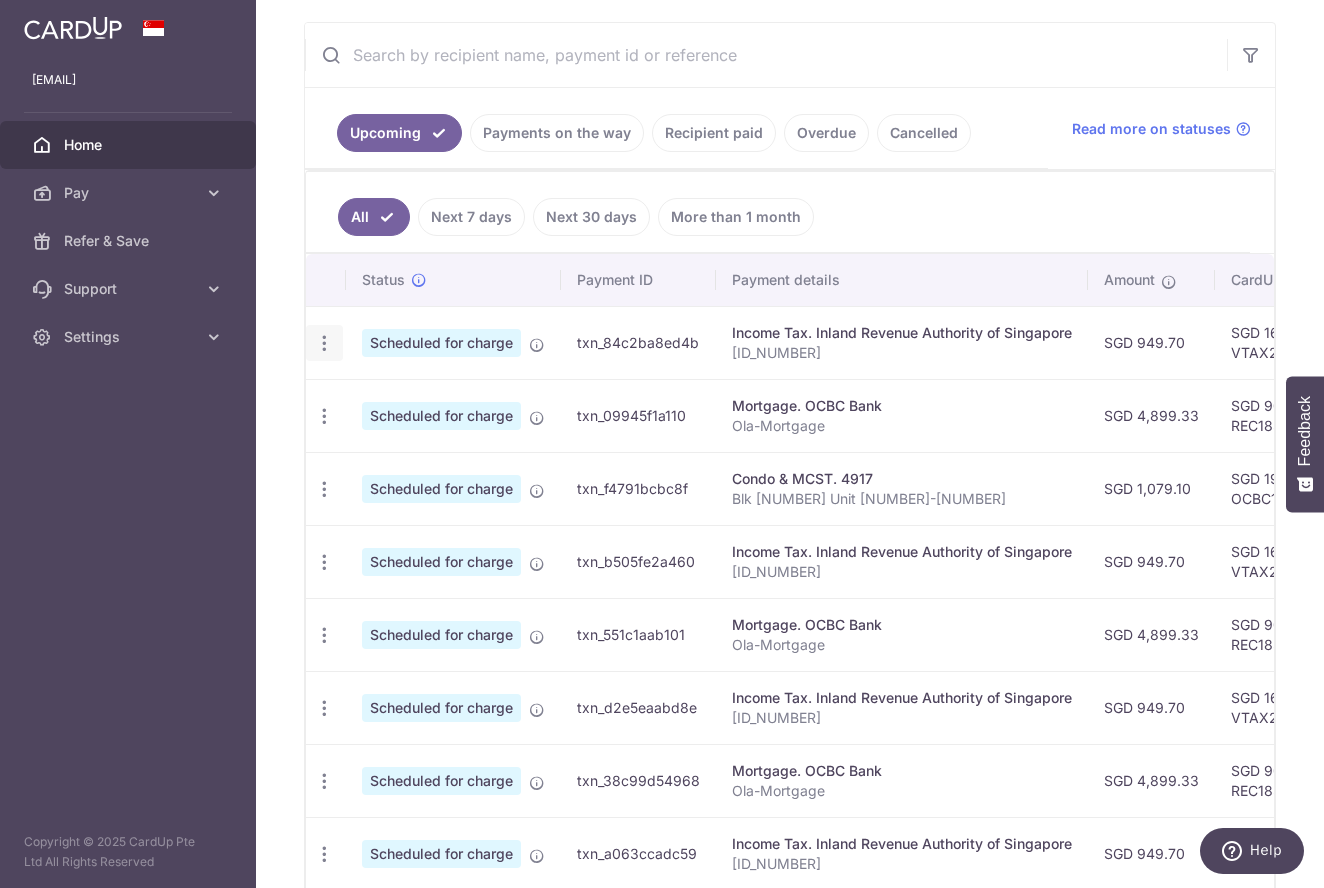 click at bounding box center [324, 343] 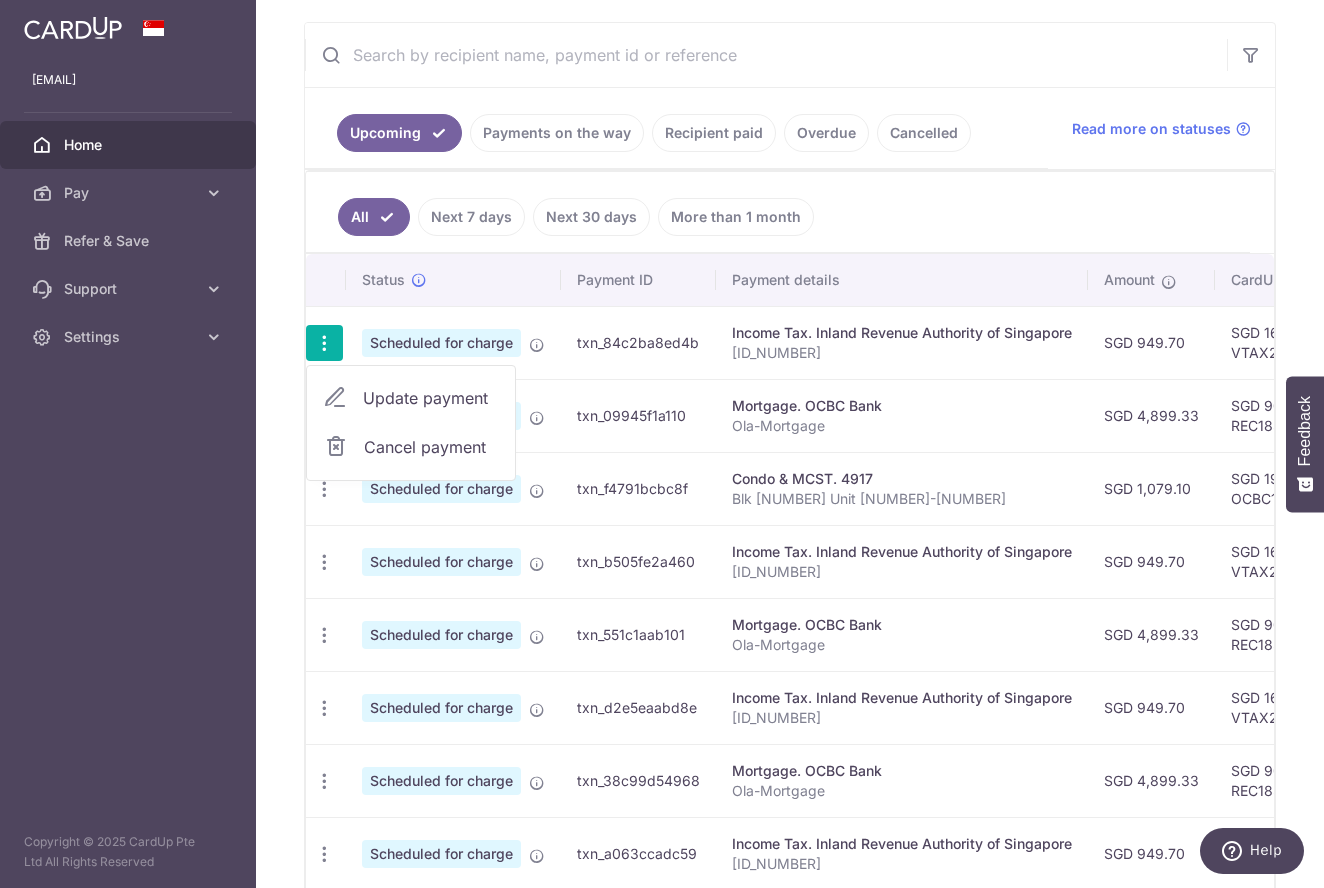 click on "Update payment" at bounding box center (431, 398) 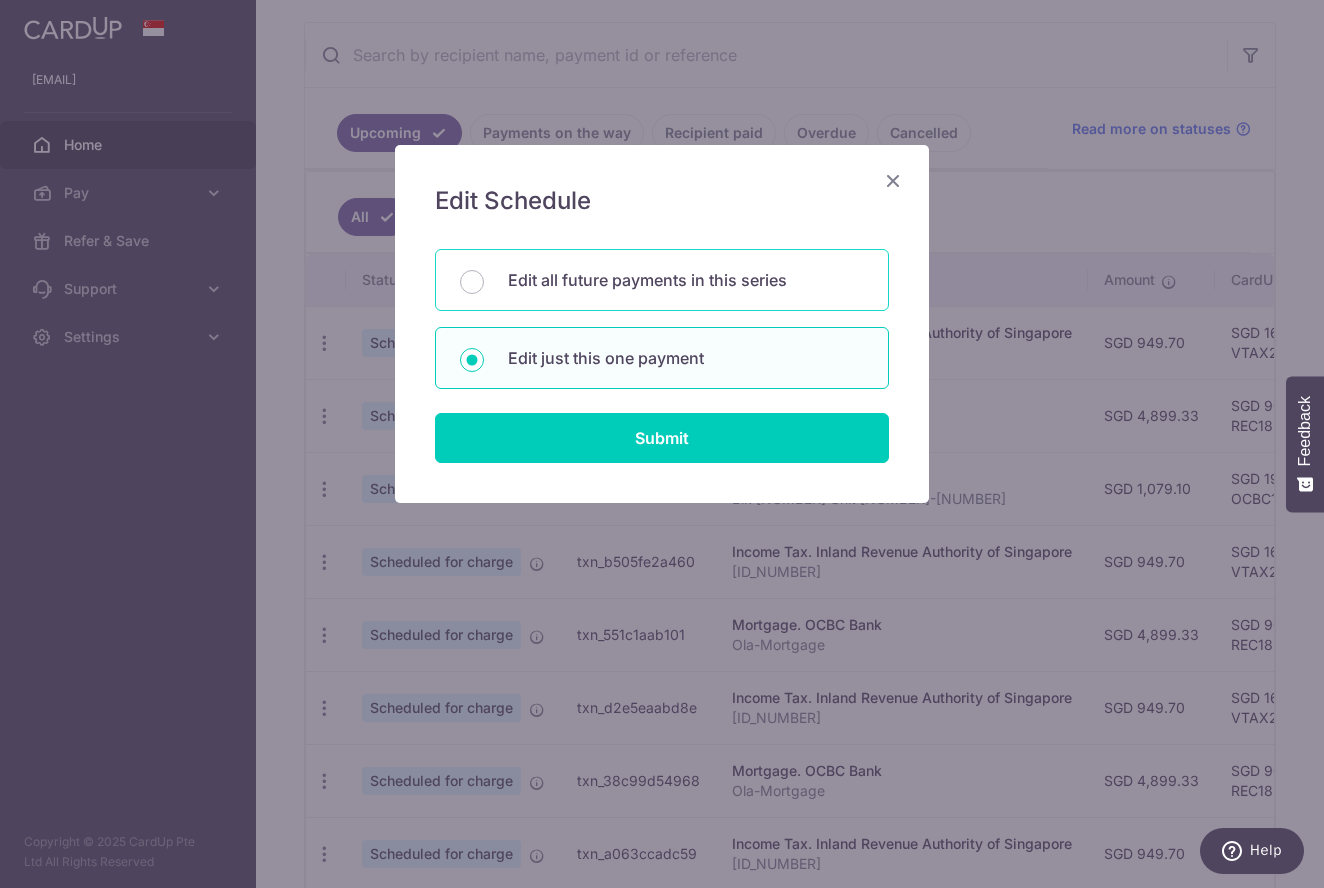click on "Edit all future payments in this series" at bounding box center (686, 280) 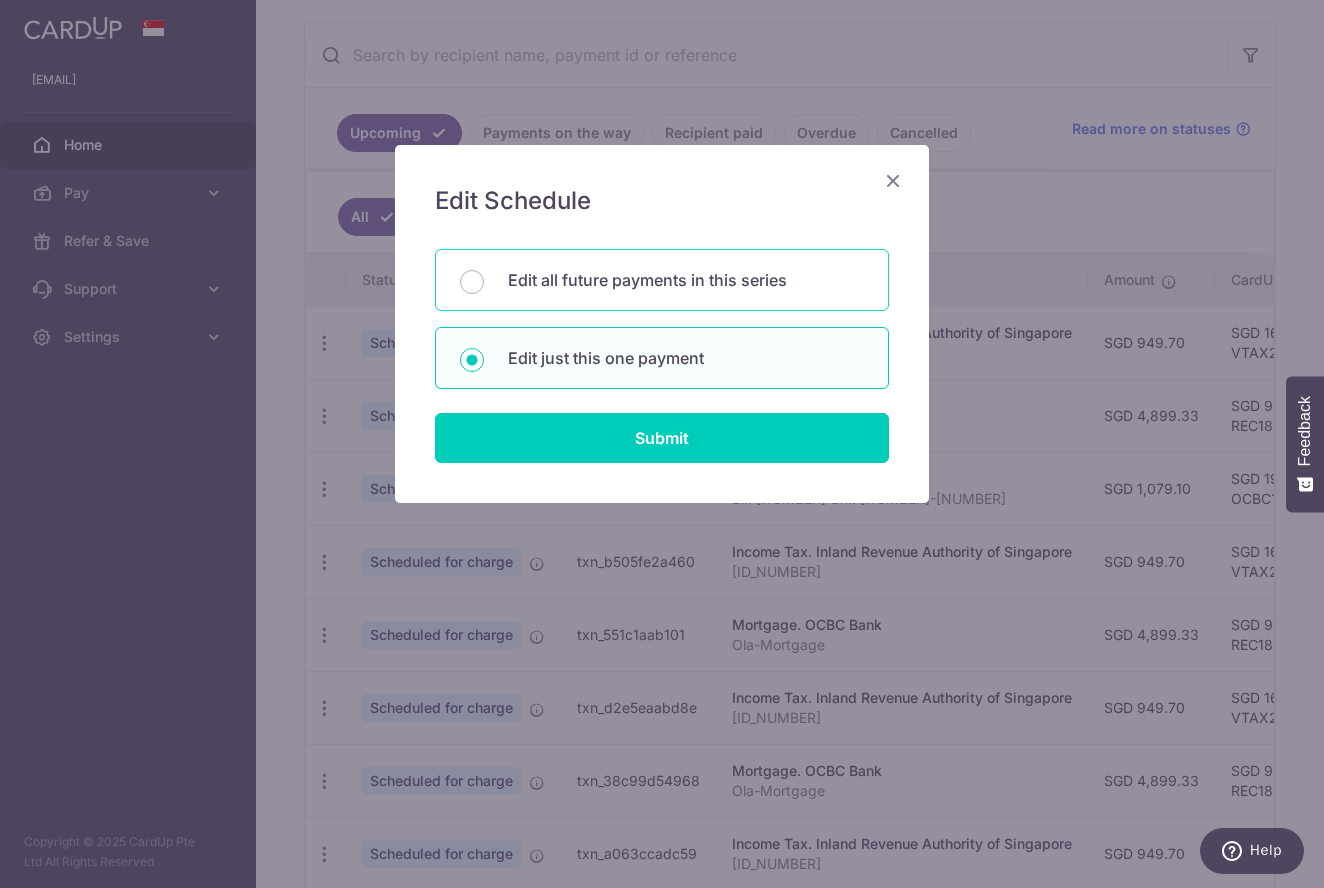 click on "Edit all future payments in this series" at bounding box center [472, 282] 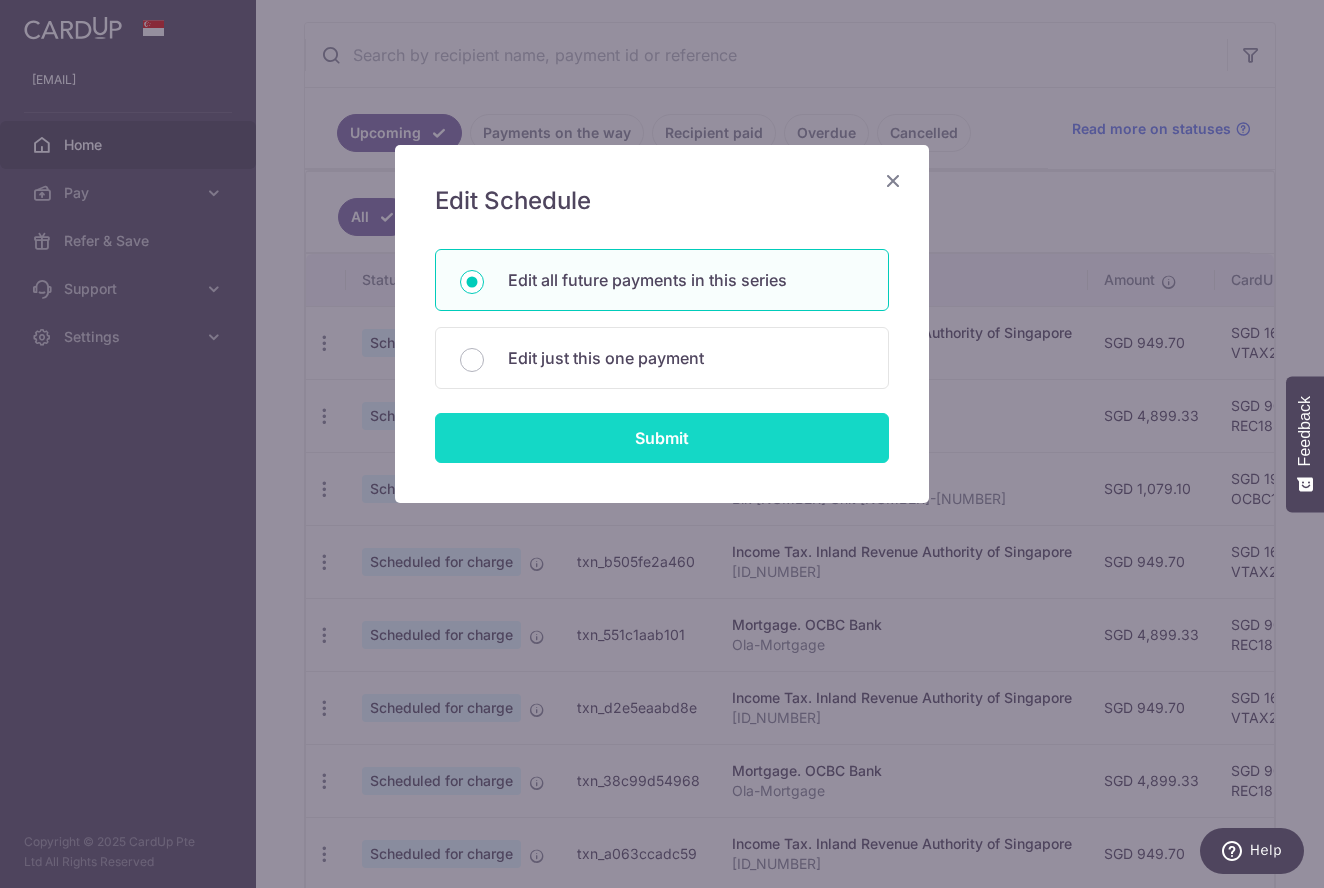 click on "Submit" at bounding box center [662, 438] 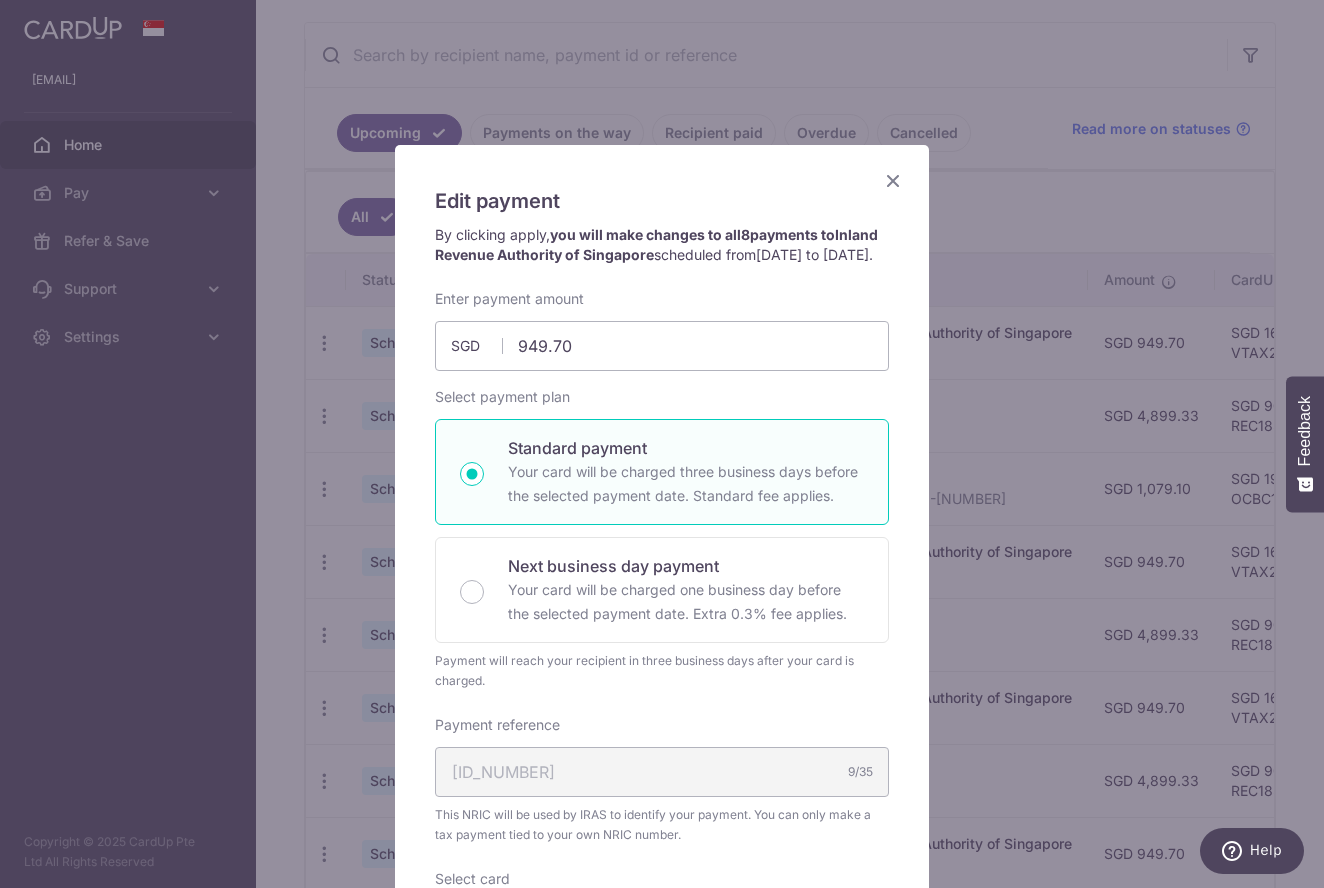 scroll, scrollTop: 0, scrollLeft: 0, axis: both 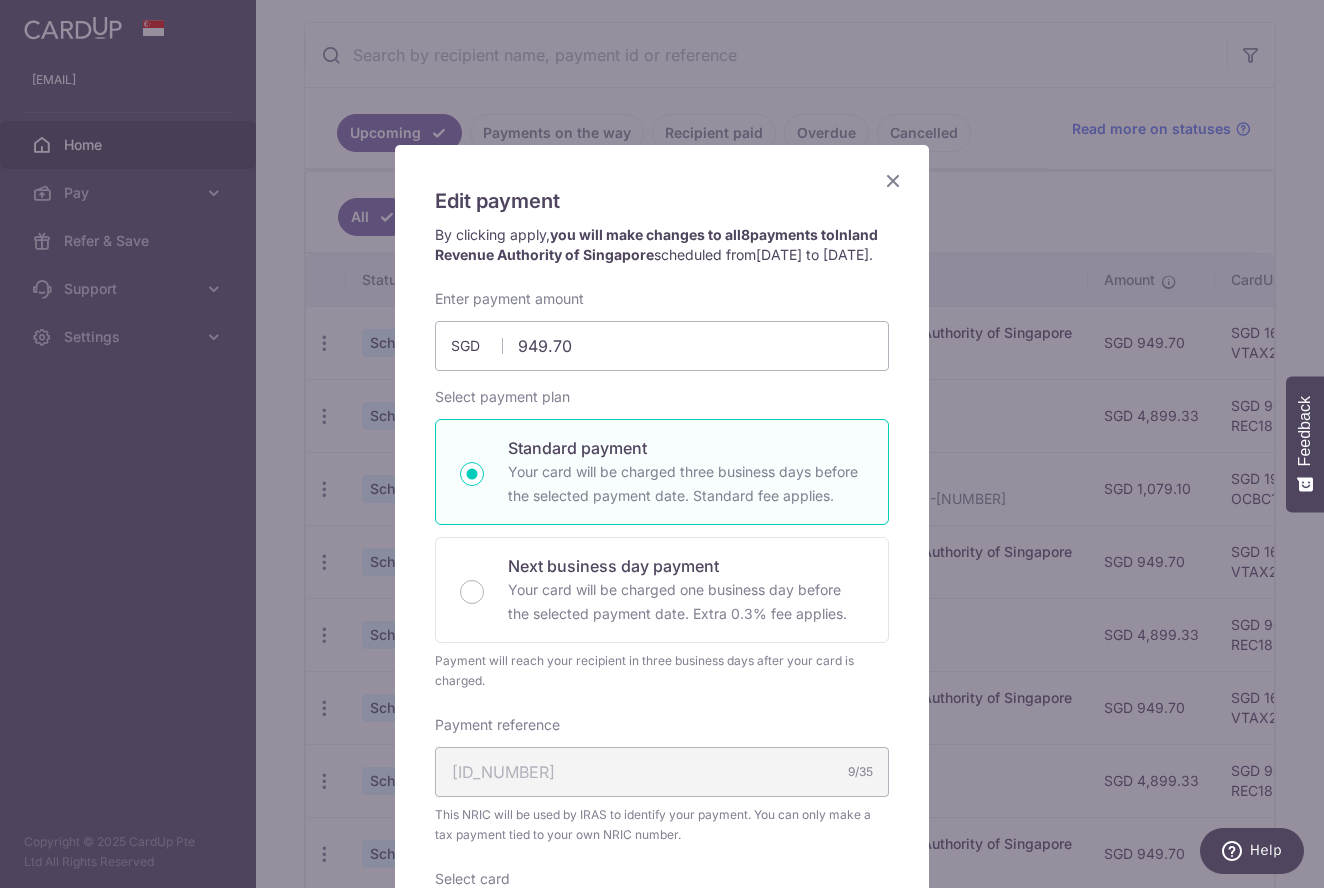 click at bounding box center [893, 180] 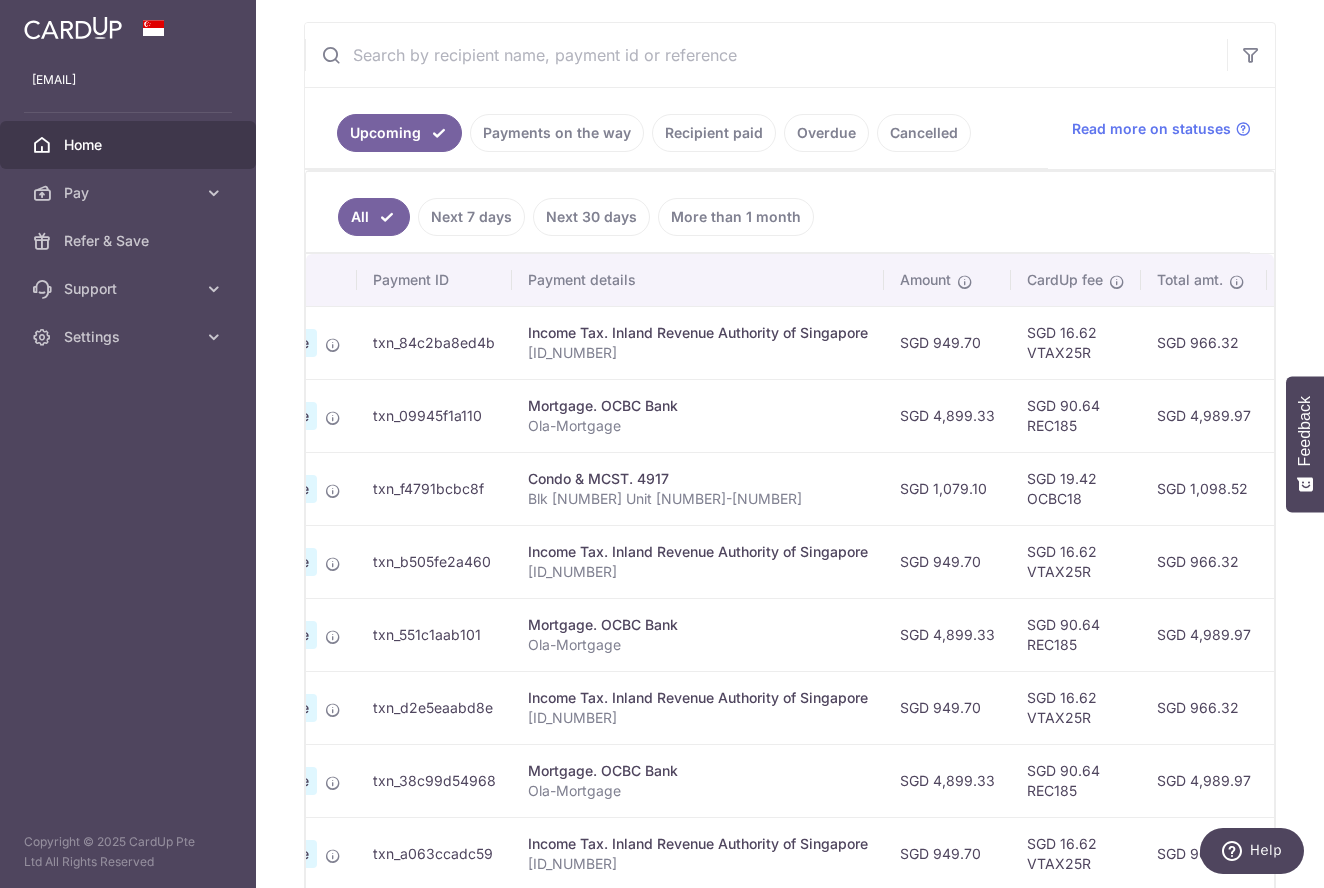 scroll, scrollTop: 0, scrollLeft: 205, axis: horizontal 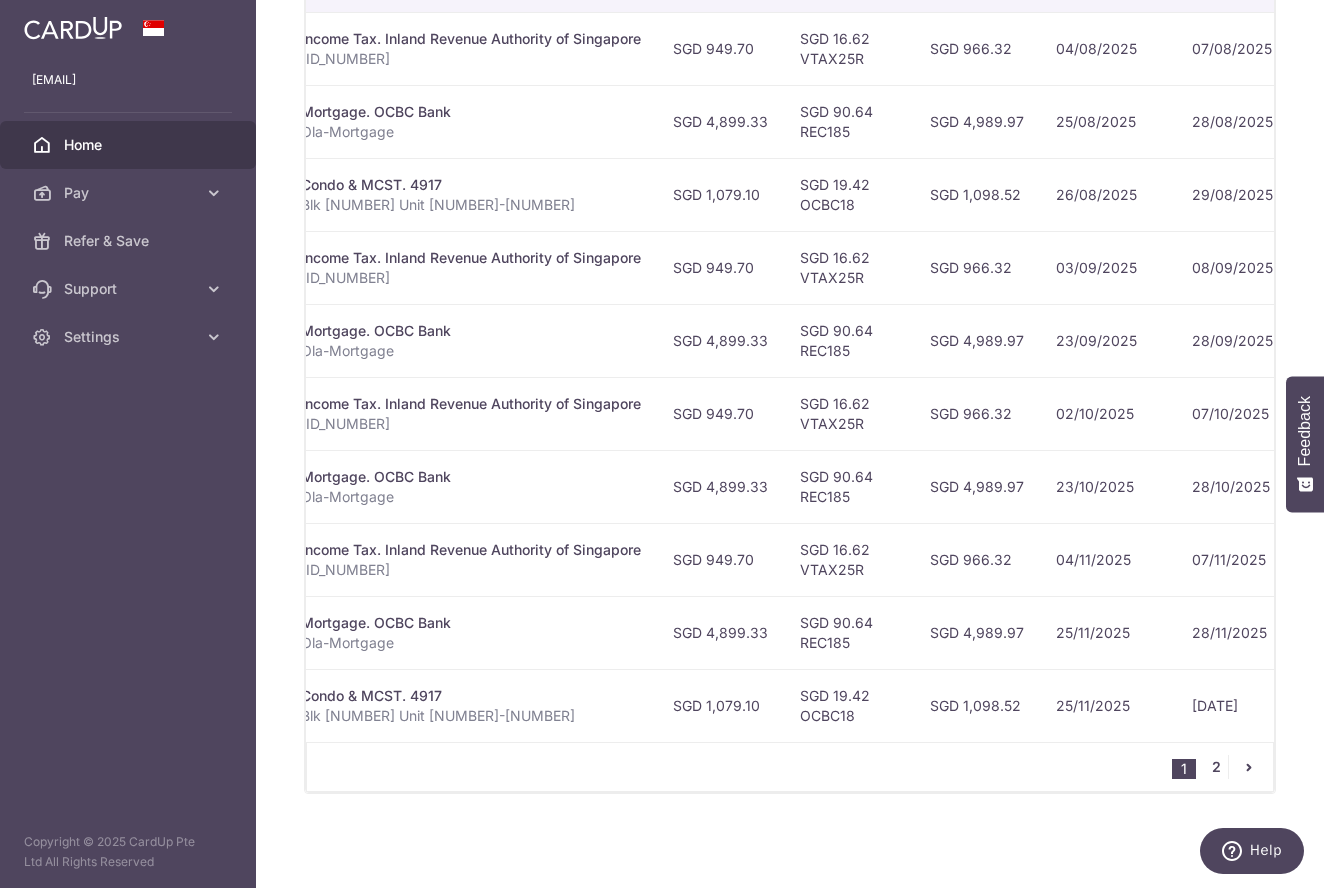 click on "2" at bounding box center [1216, 767] 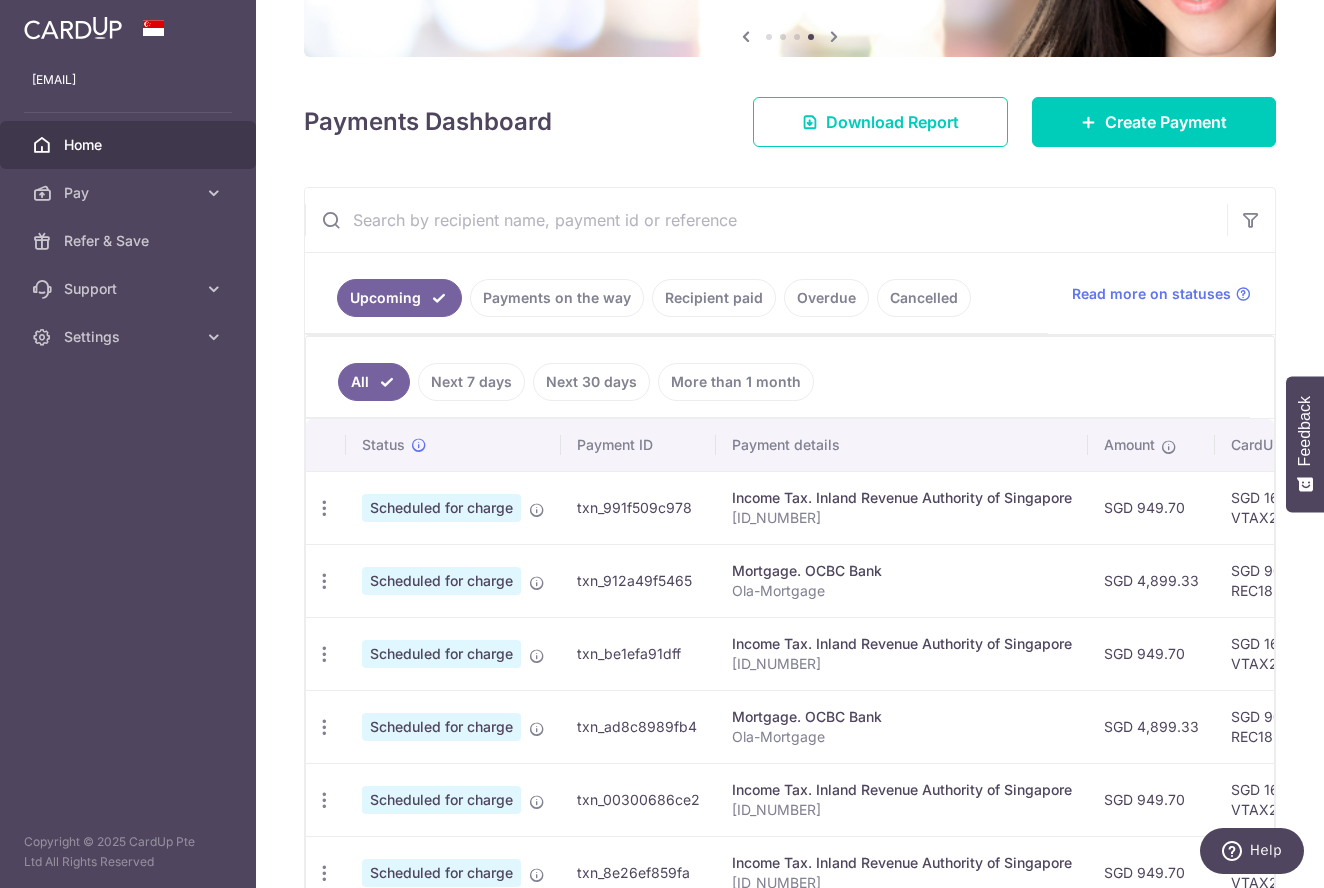 scroll, scrollTop: 220, scrollLeft: 0, axis: vertical 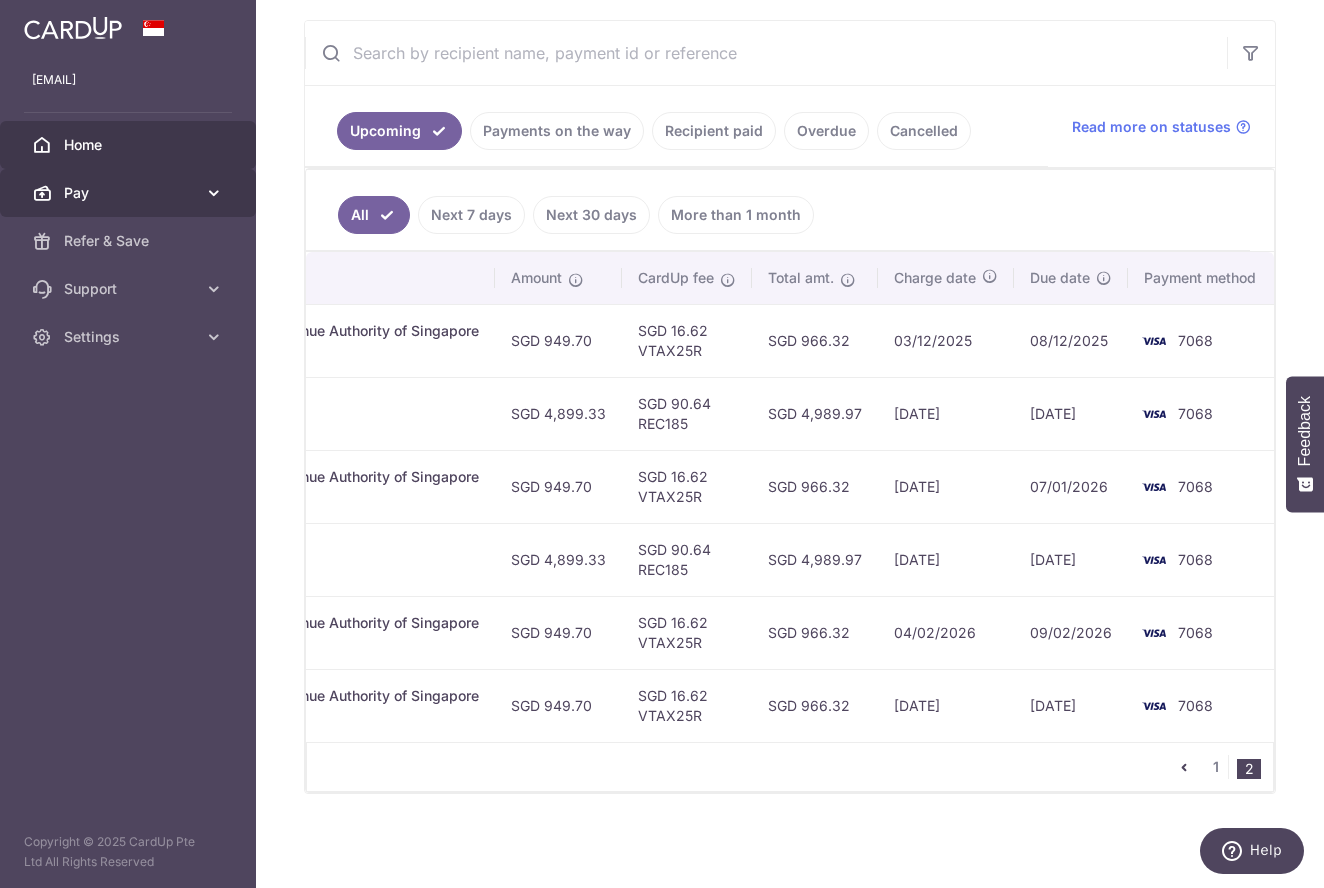 click on "Pay" at bounding box center [130, 193] 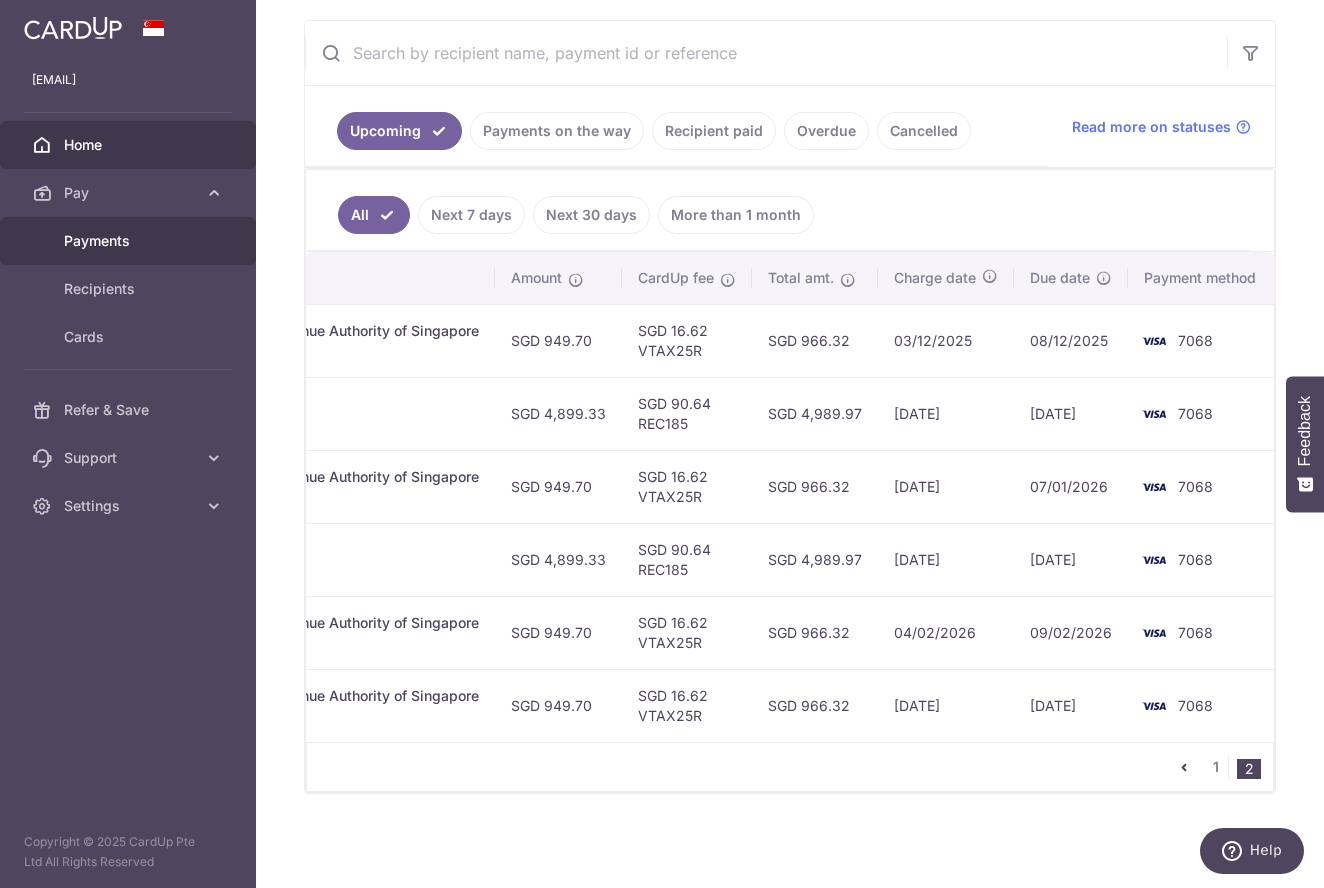 click on "Payments" at bounding box center (130, 241) 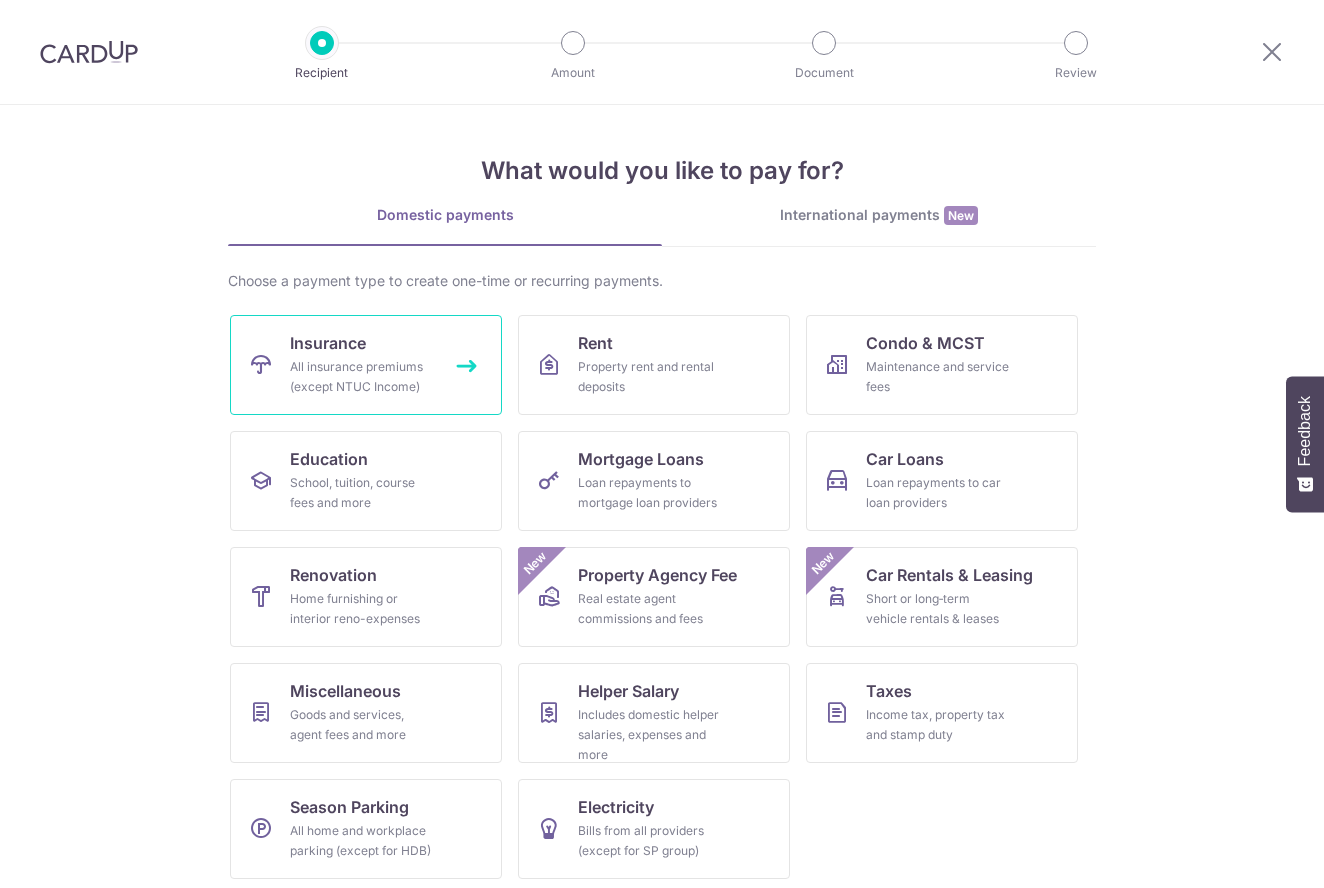 scroll, scrollTop: 0, scrollLeft: 0, axis: both 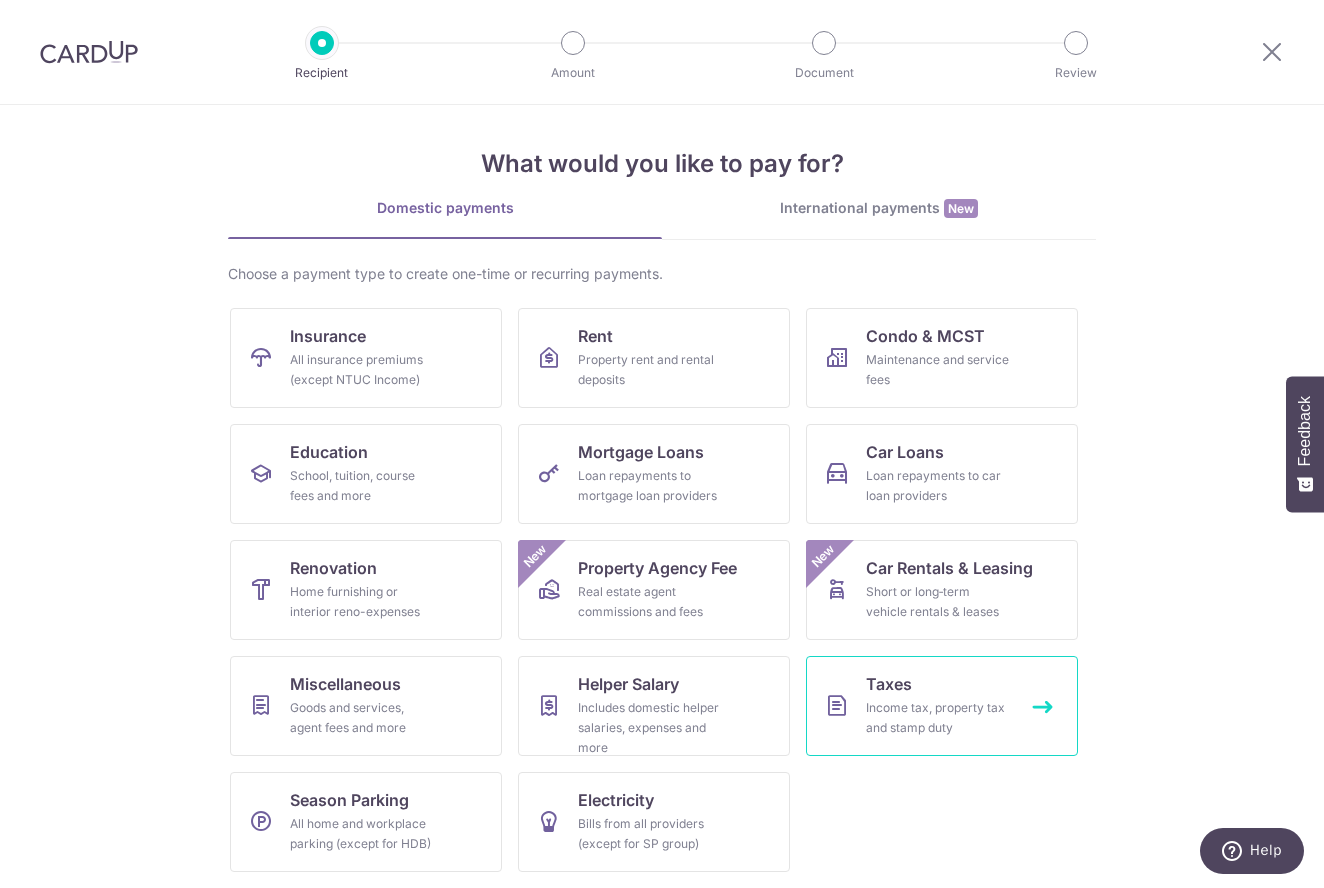 click on "Taxes" at bounding box center (889, 684) 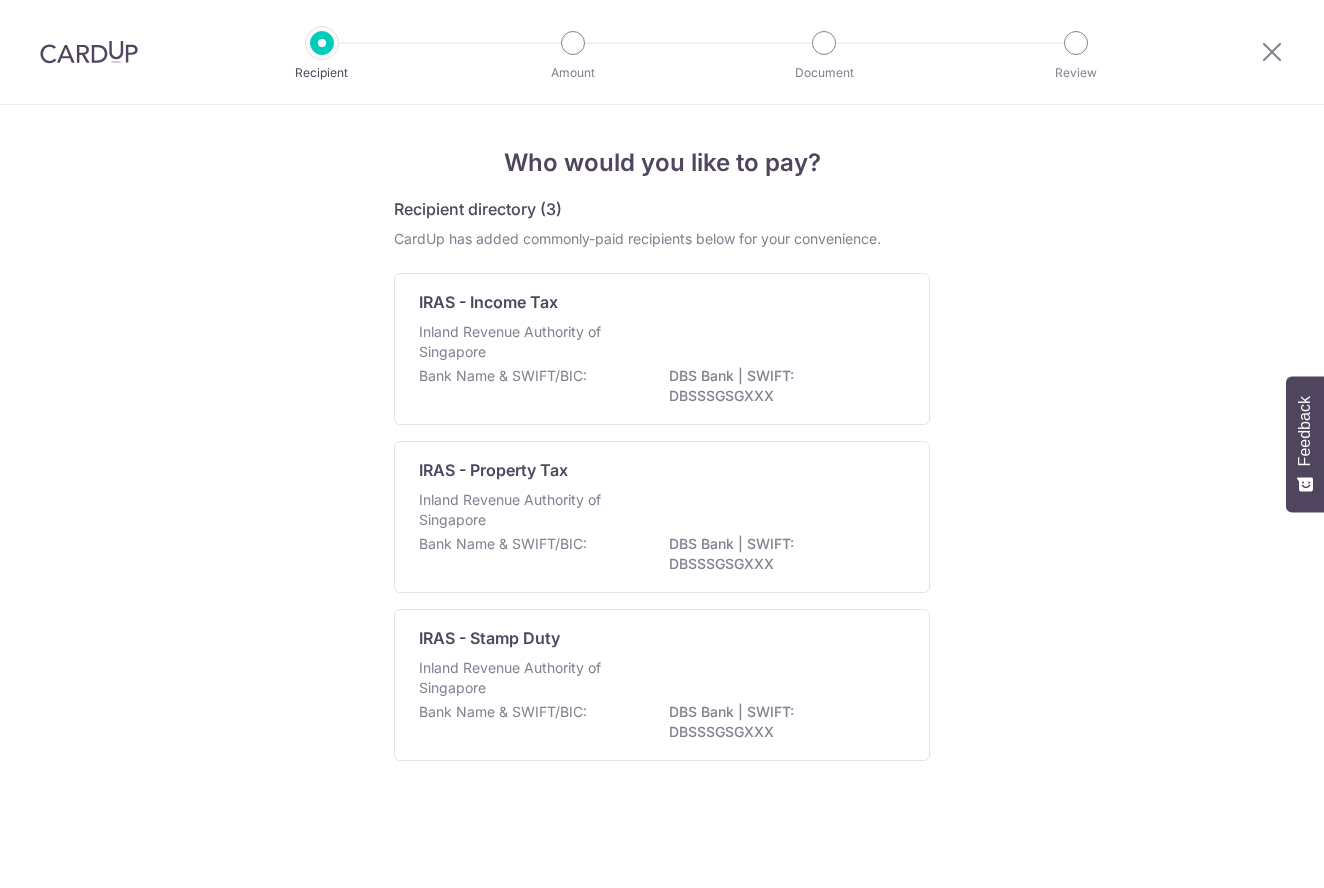 scroll, scrollTop: 0, scrollLeft: 0, axis: both 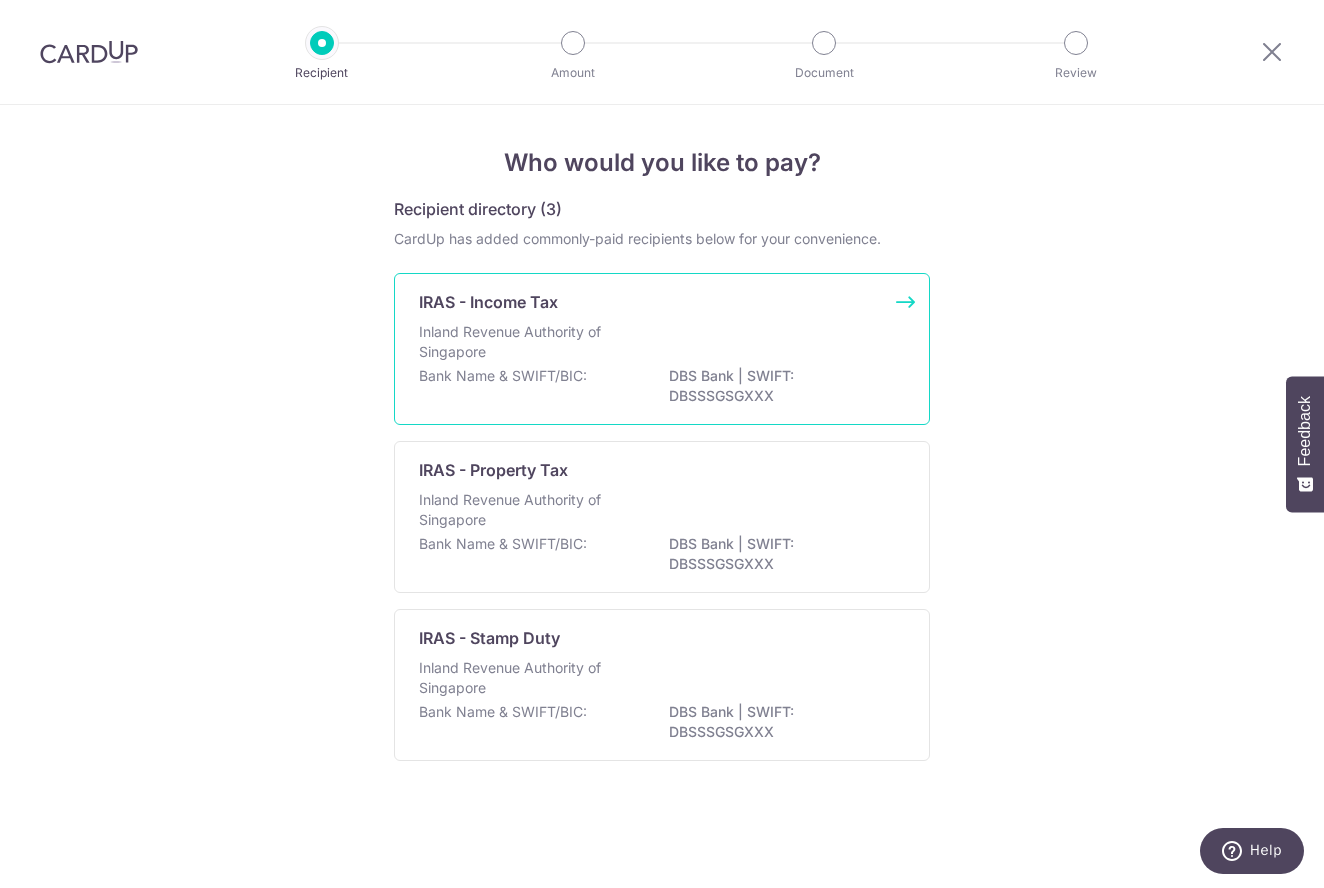 click on "Bank Name & SWIFT/BIC:
DBS Bank | SWIFT: DBSSSGSGXXX" at bounding box center [662, 387] 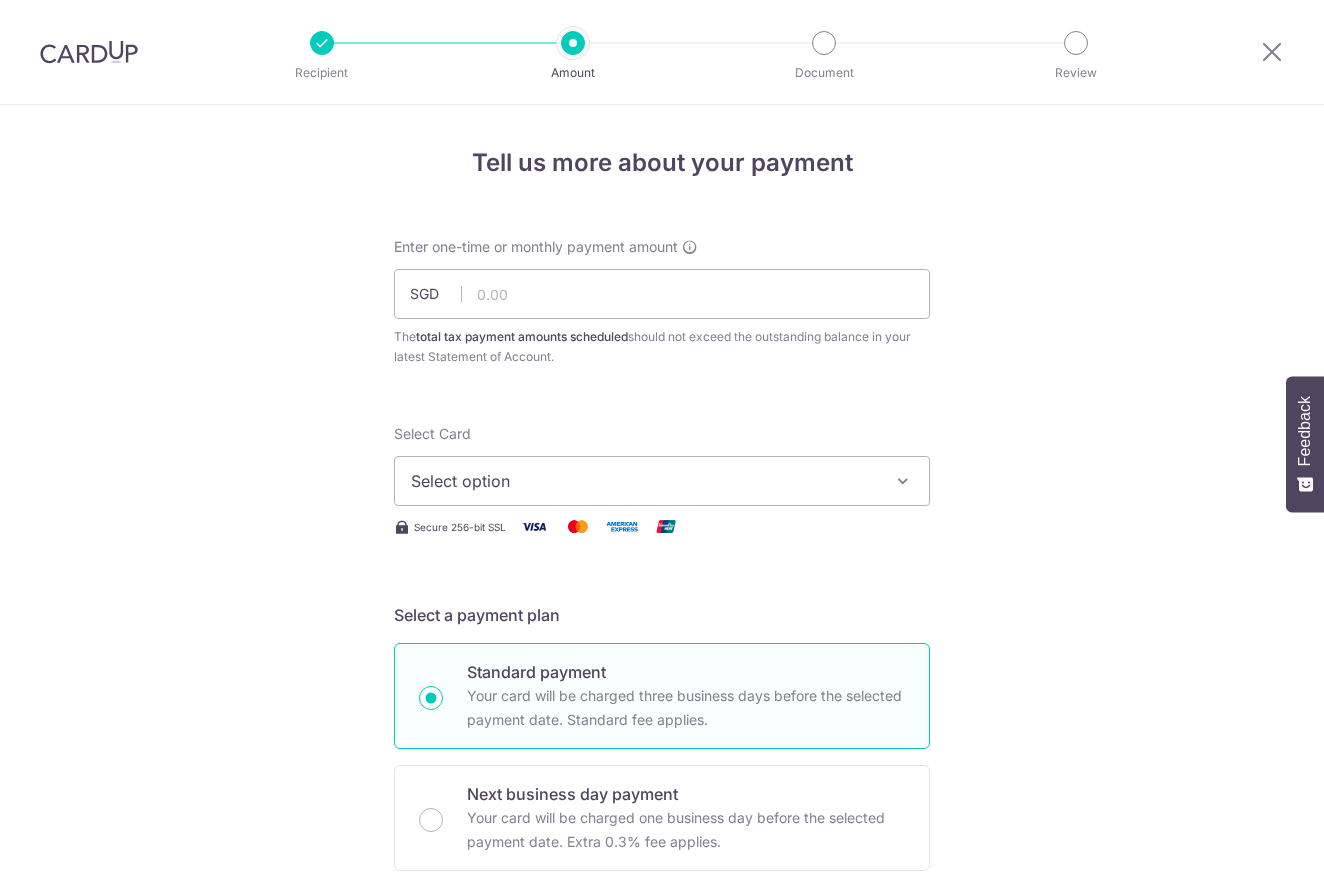 scroll, scrollTop: 0, scrollLeft: 0, axis: both 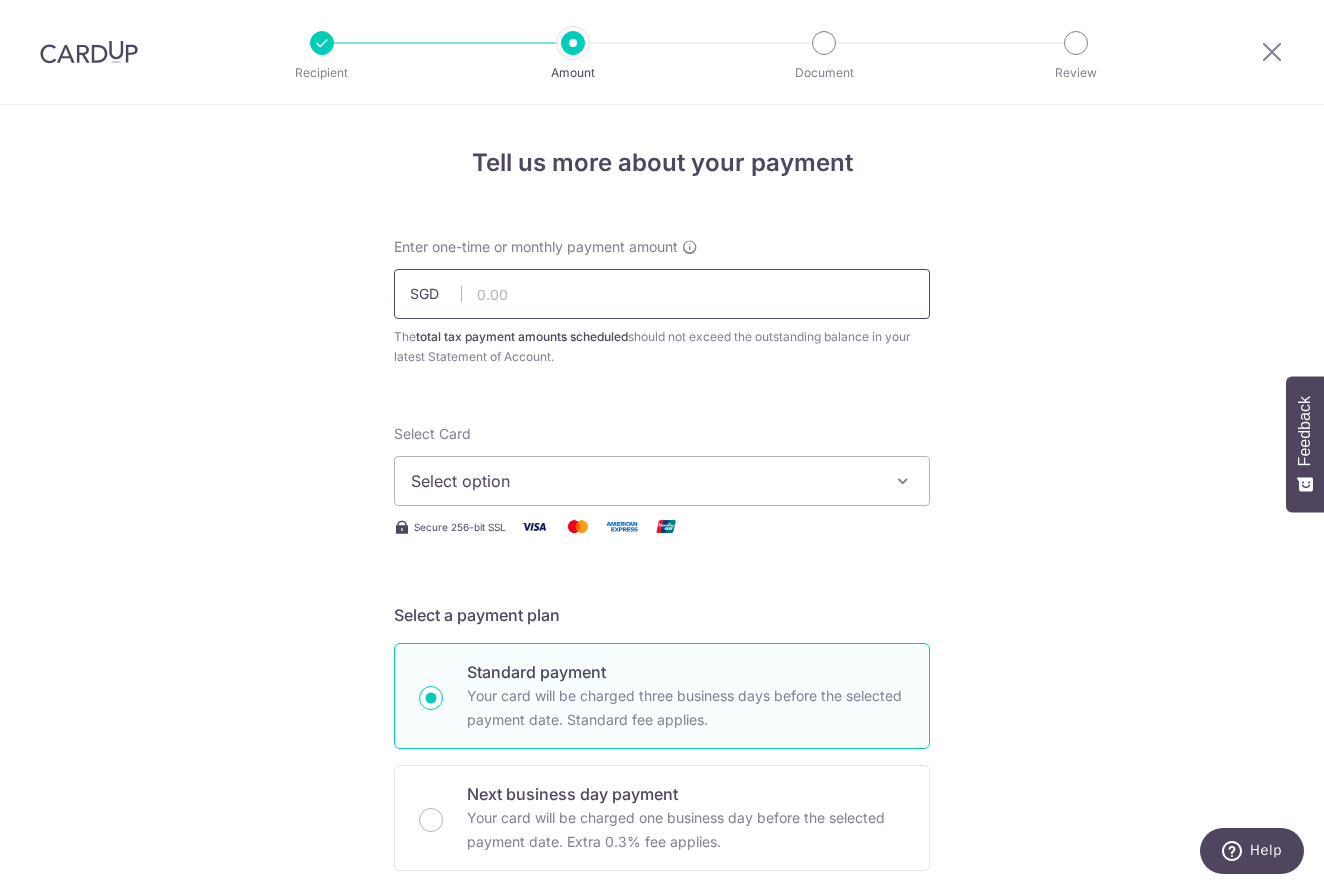 click at bounding box center (662, 294) 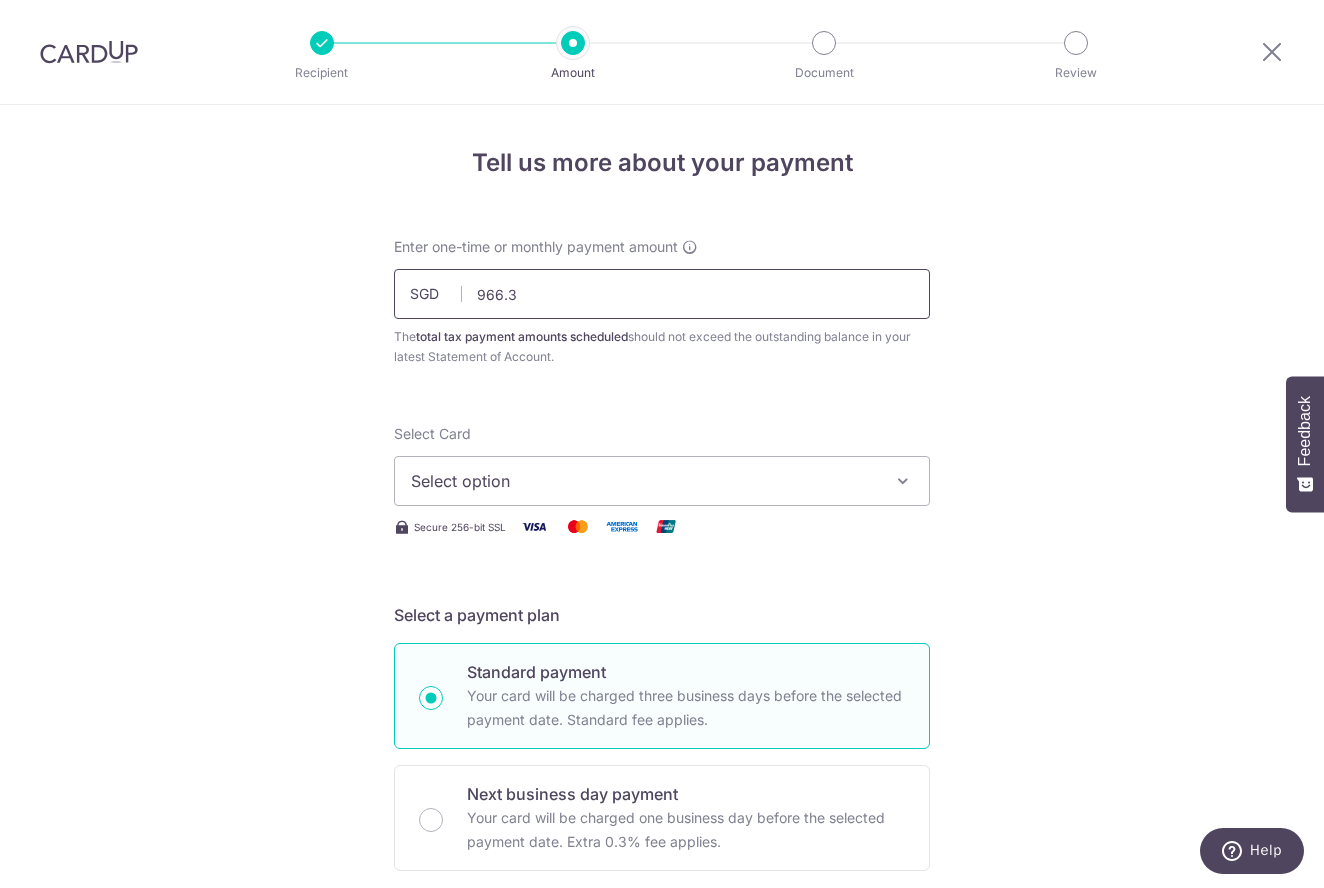 type on "966.32" 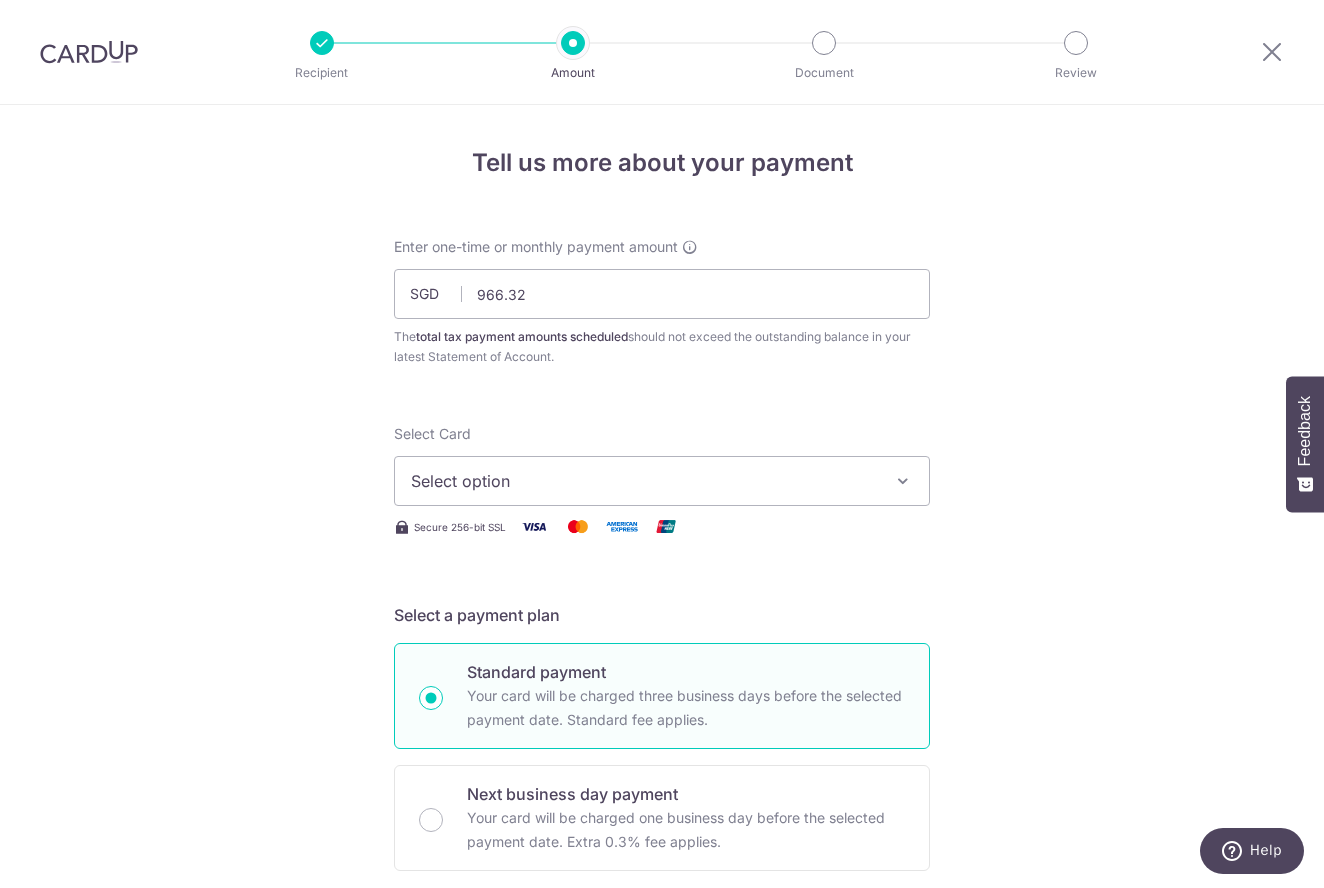click on "Select option" at bounding box center [644, 481] 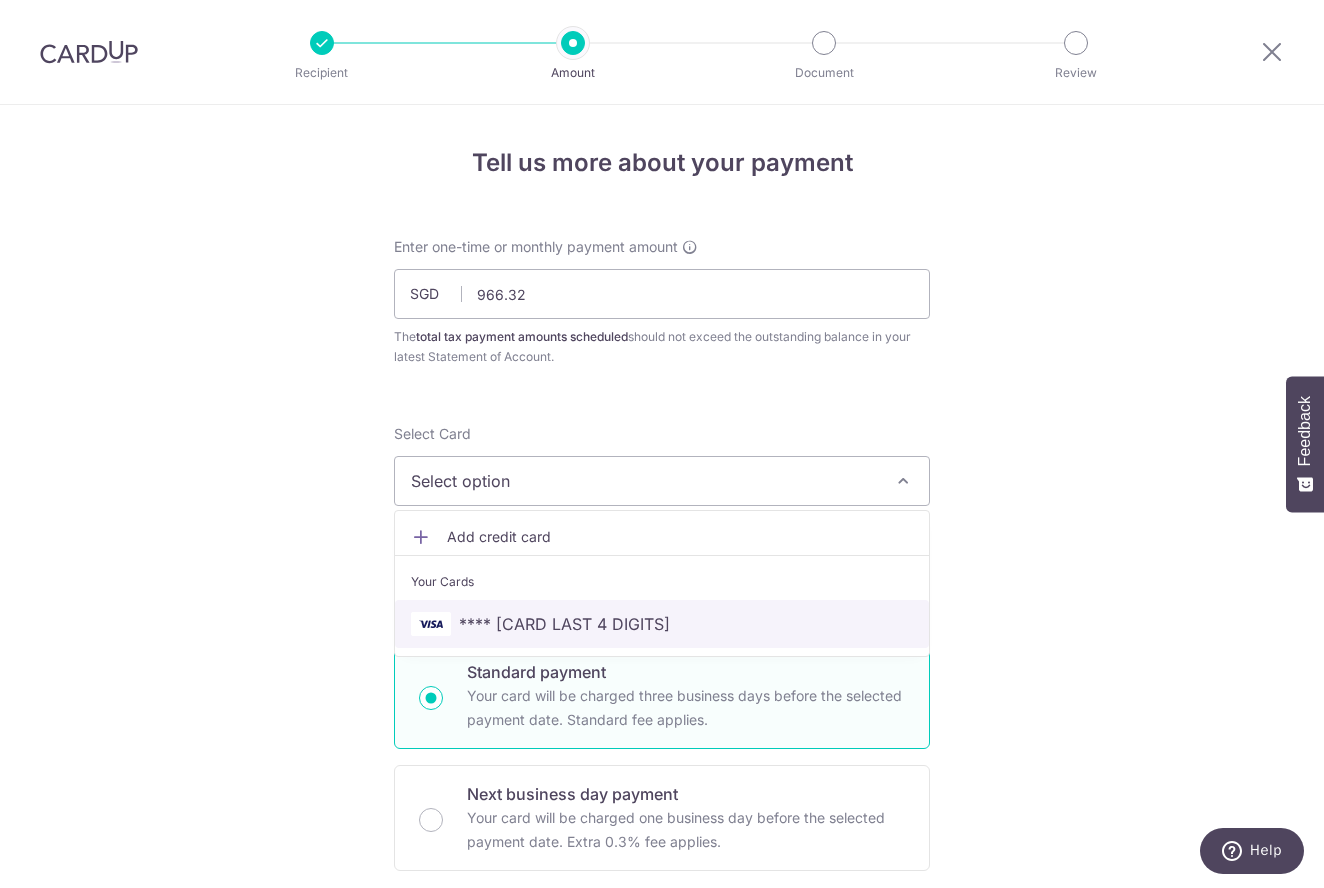 click on "**** [CARD LAST 4 DIGITS]" at bounding box center [662, 624] 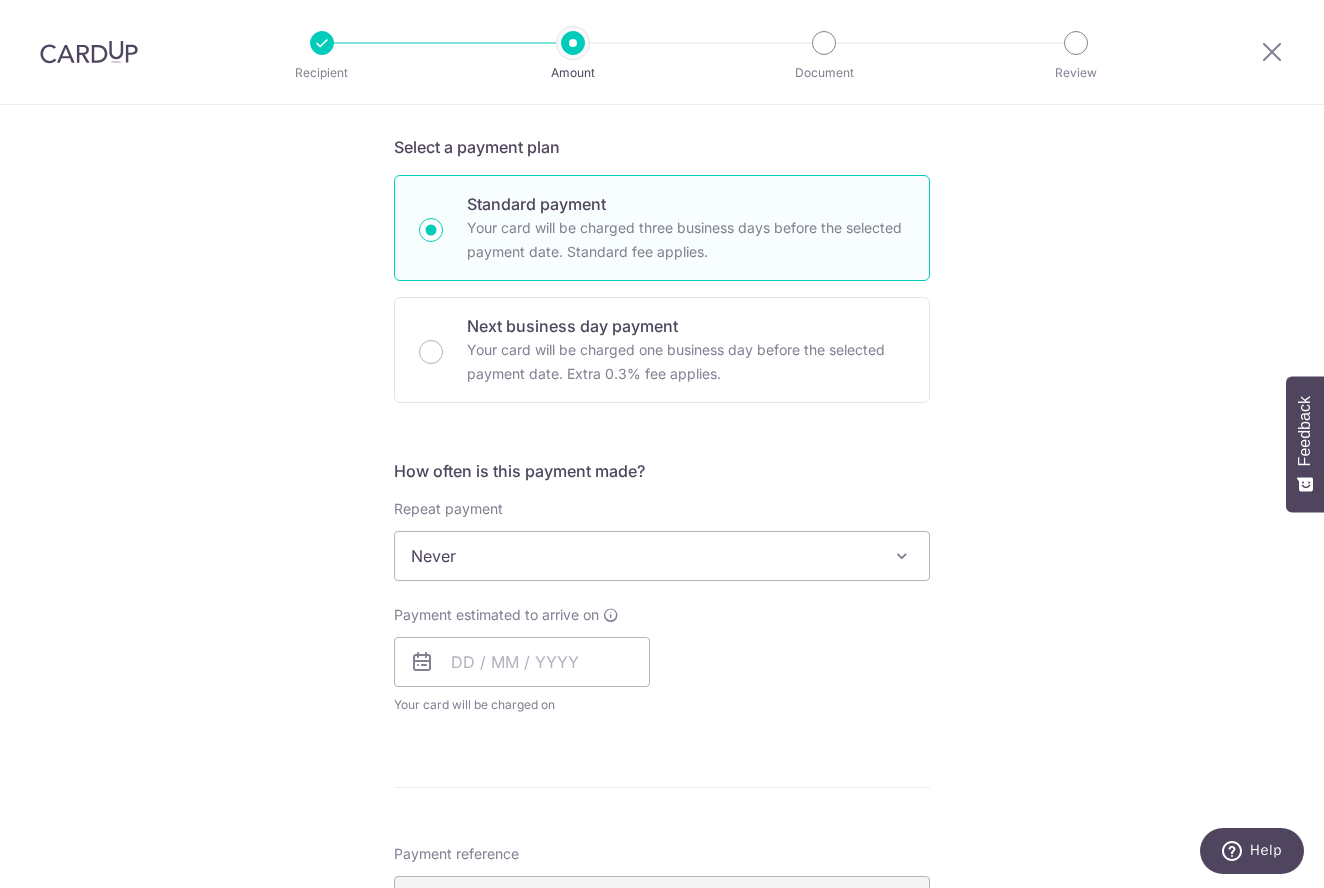 scroll, scrollTop: 470, scrollLeft: 0, axis: vertical 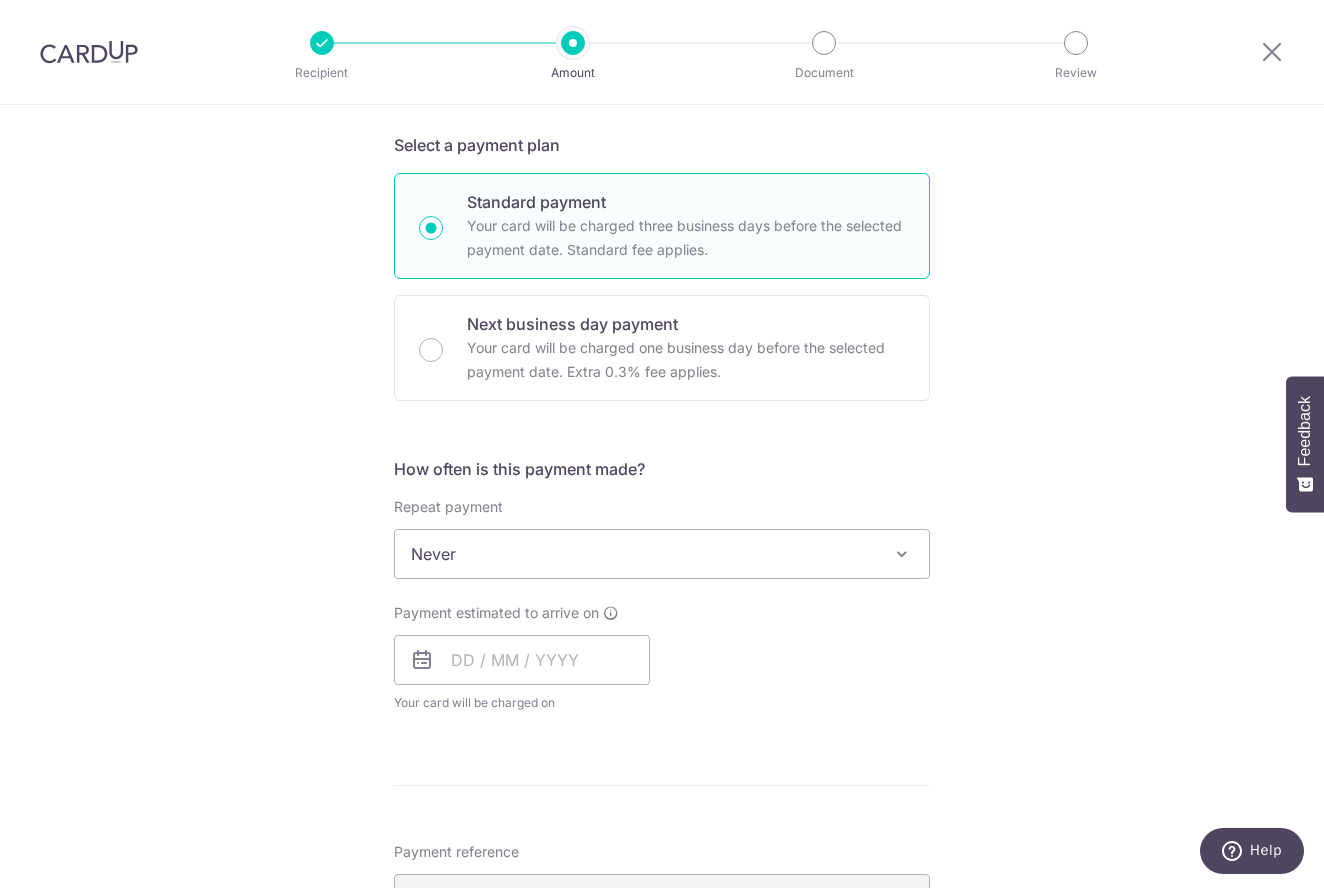 click on "Never" at bounding box center (662, 554) 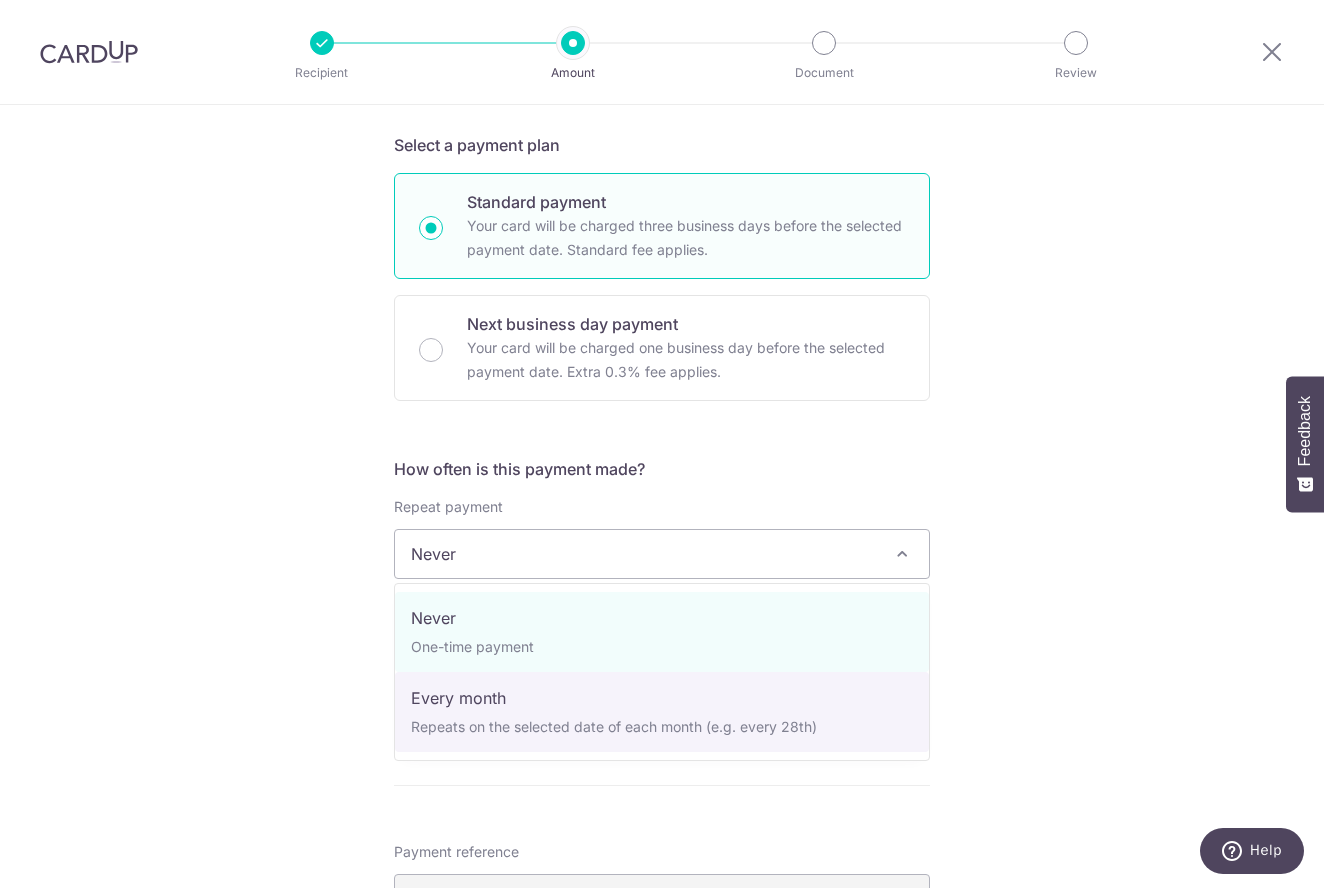 select on "3" 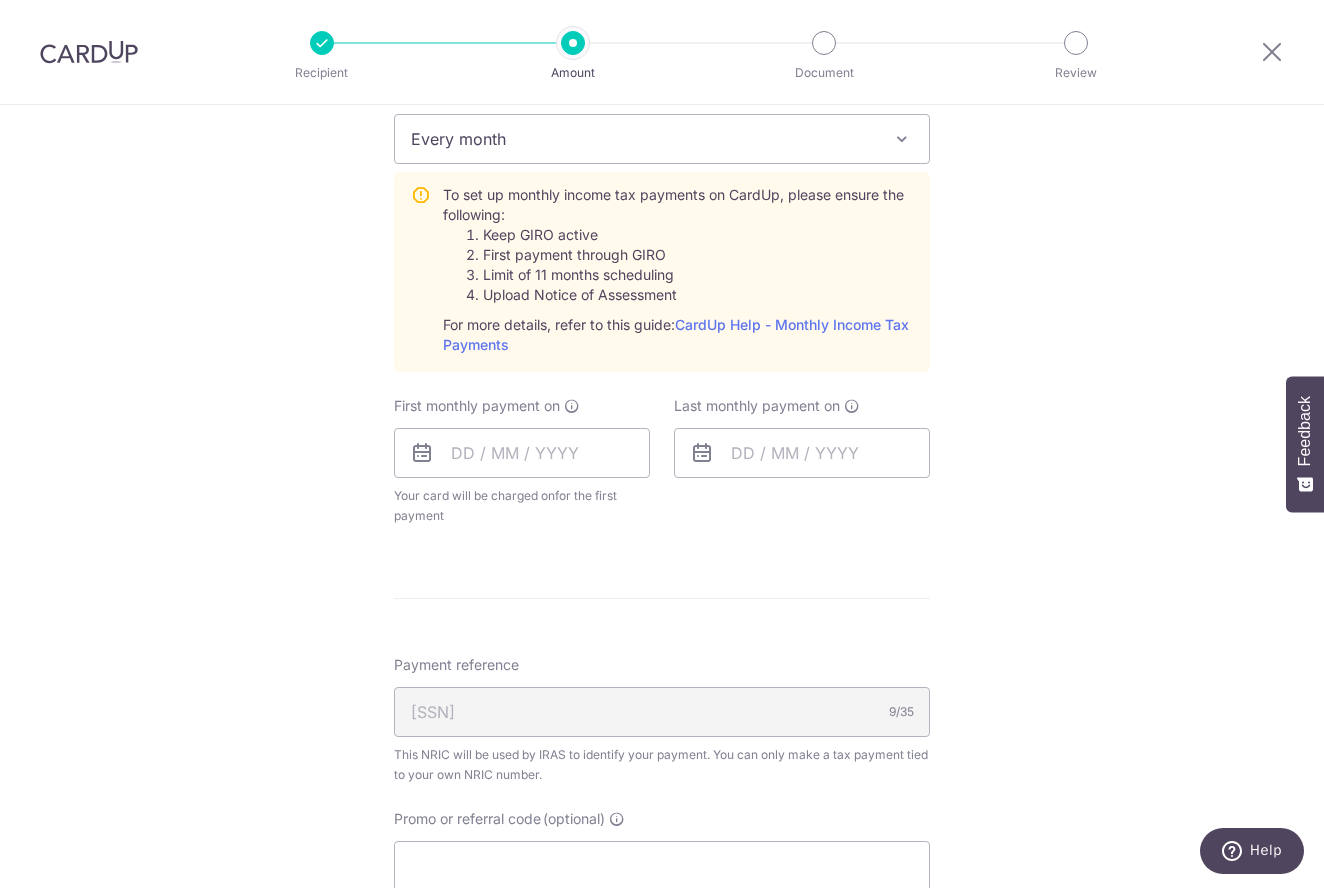 scroll, scrollTop: 890, scrollLeft: 0, axis: vertical 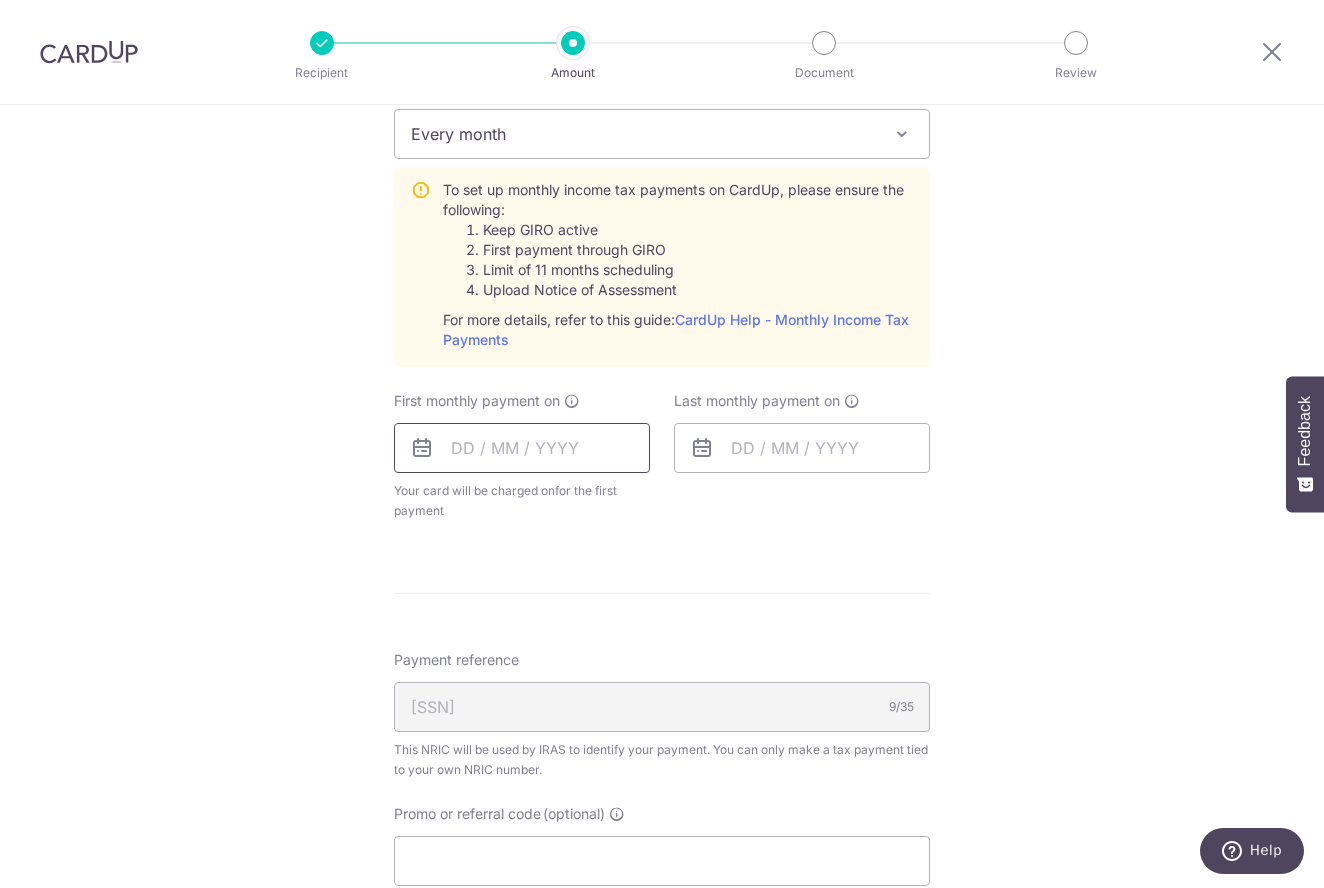 click at bounding box center [522, 448] 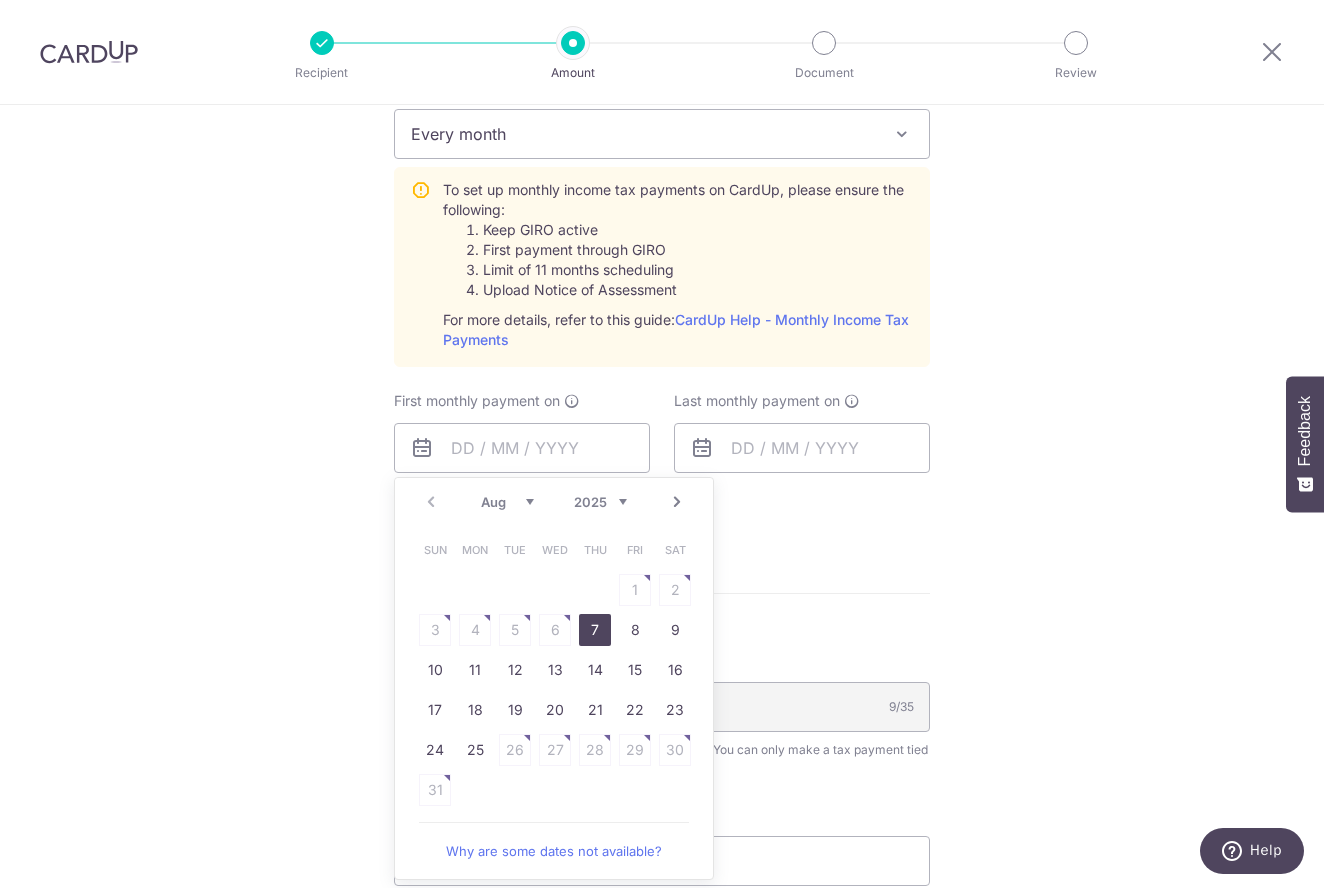 click on "Aug Sep Oct Nov Dec" at bounding box center (507, 502) 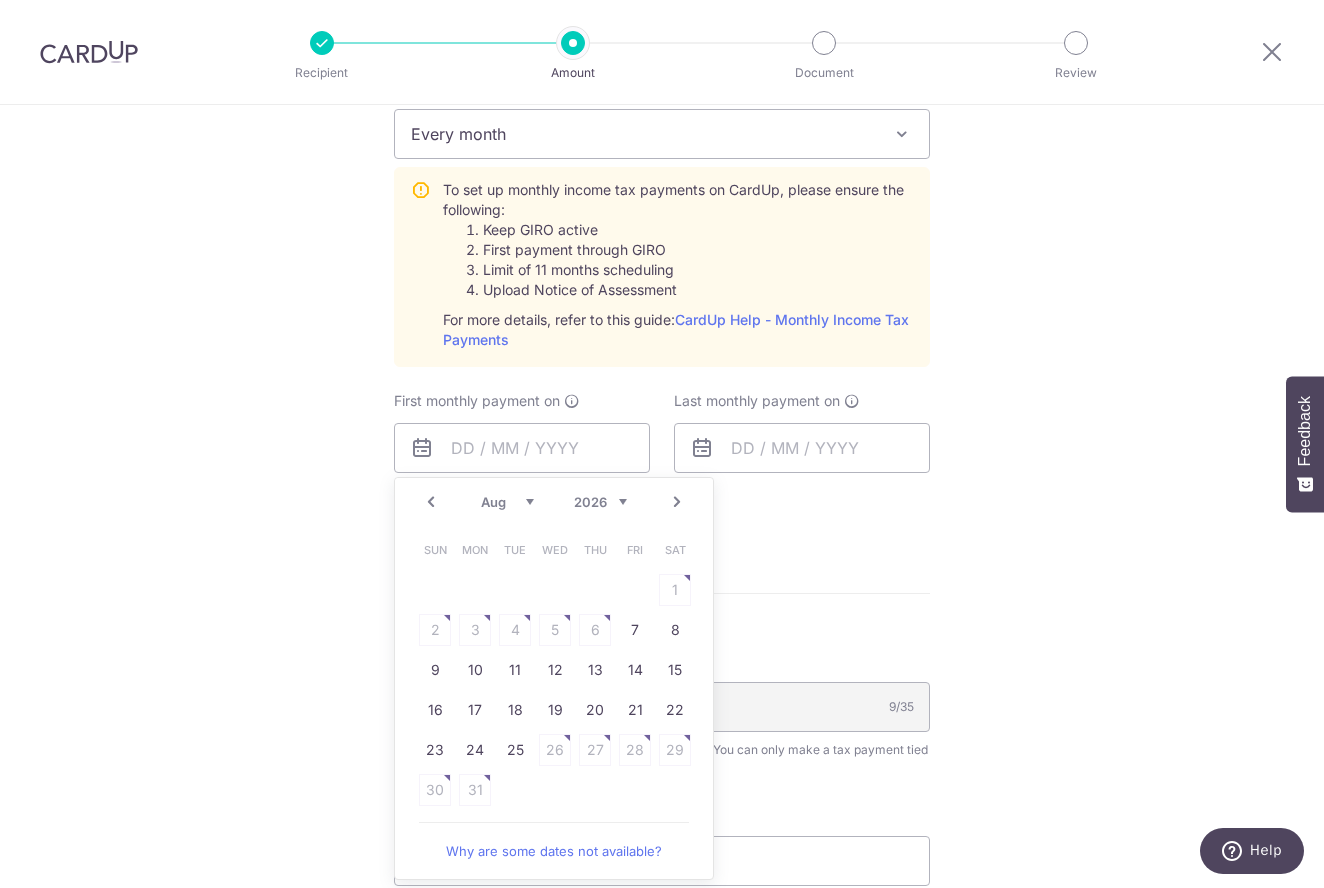 click on "Jan Feb Mar Apr May Jun Jul Aug Sep" at bounding box center [507, 502] 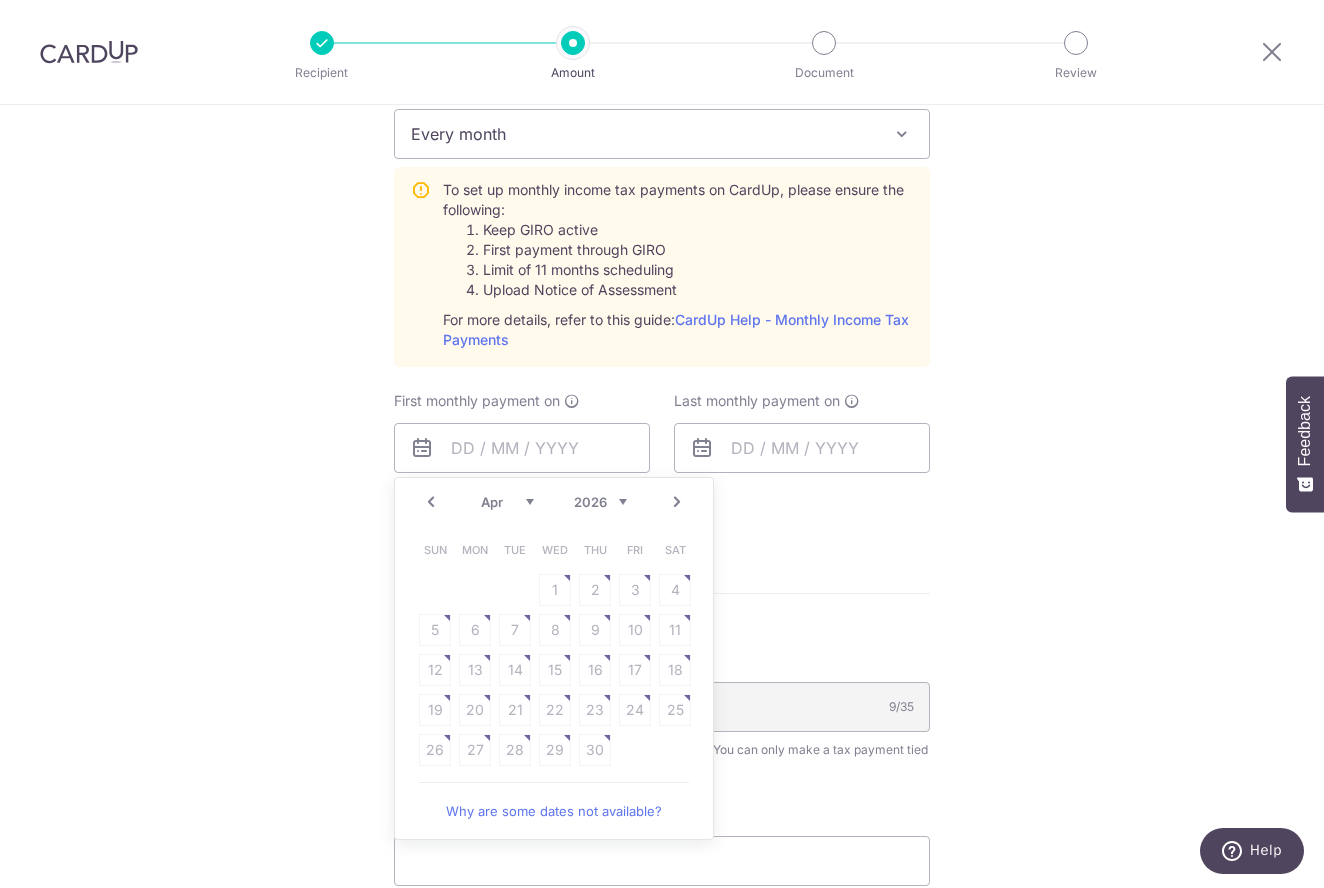 click on "Sun Mon Tue Wed Thu Fri Sat       1 2 3 4 5 6 7 8 9 10 11 12 13 14 15 16 17 18 19 20 21 22 23 24 25 26 27 28 29 30" at bounding box center [555, 650] 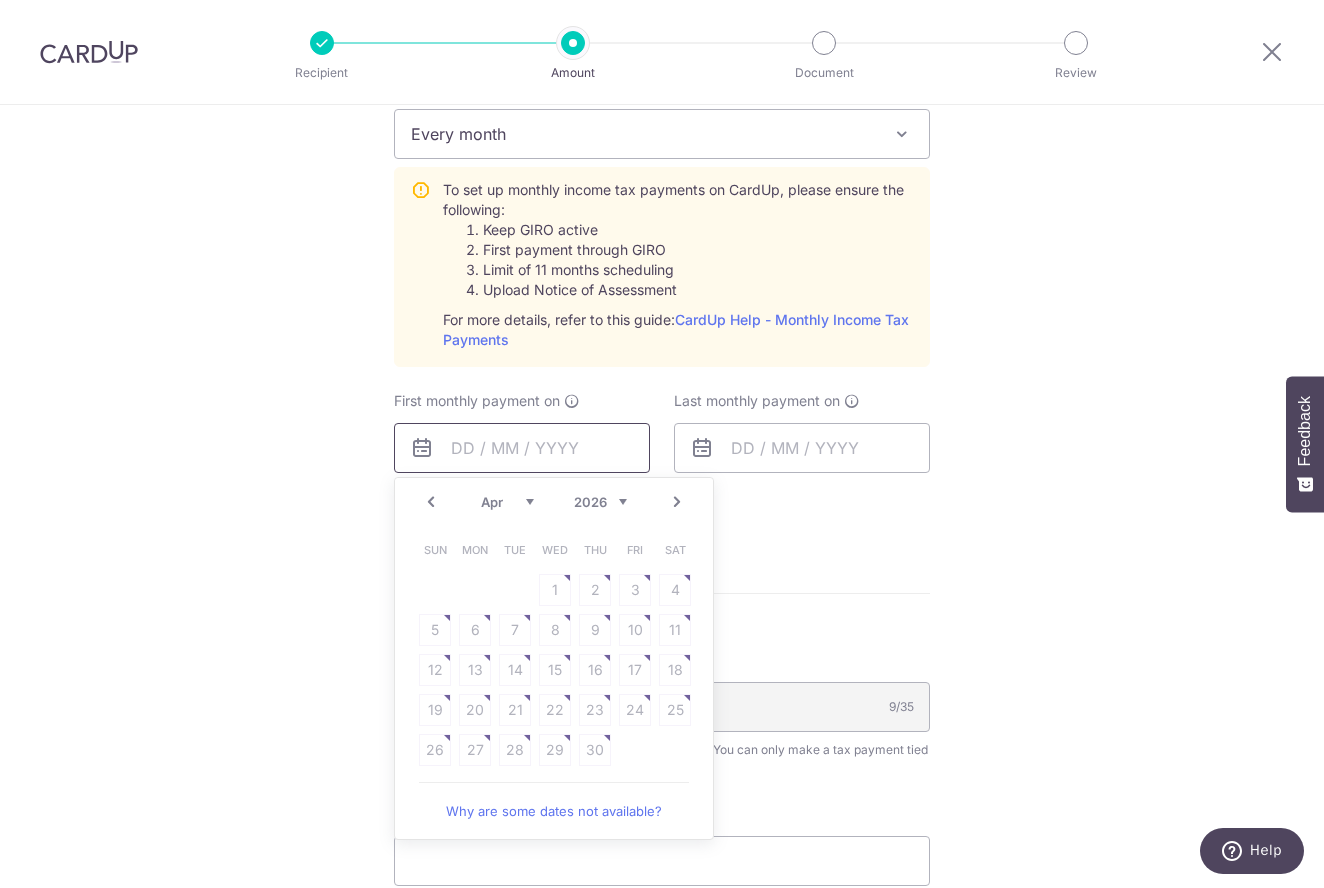 click at bounding box center (522, 448) 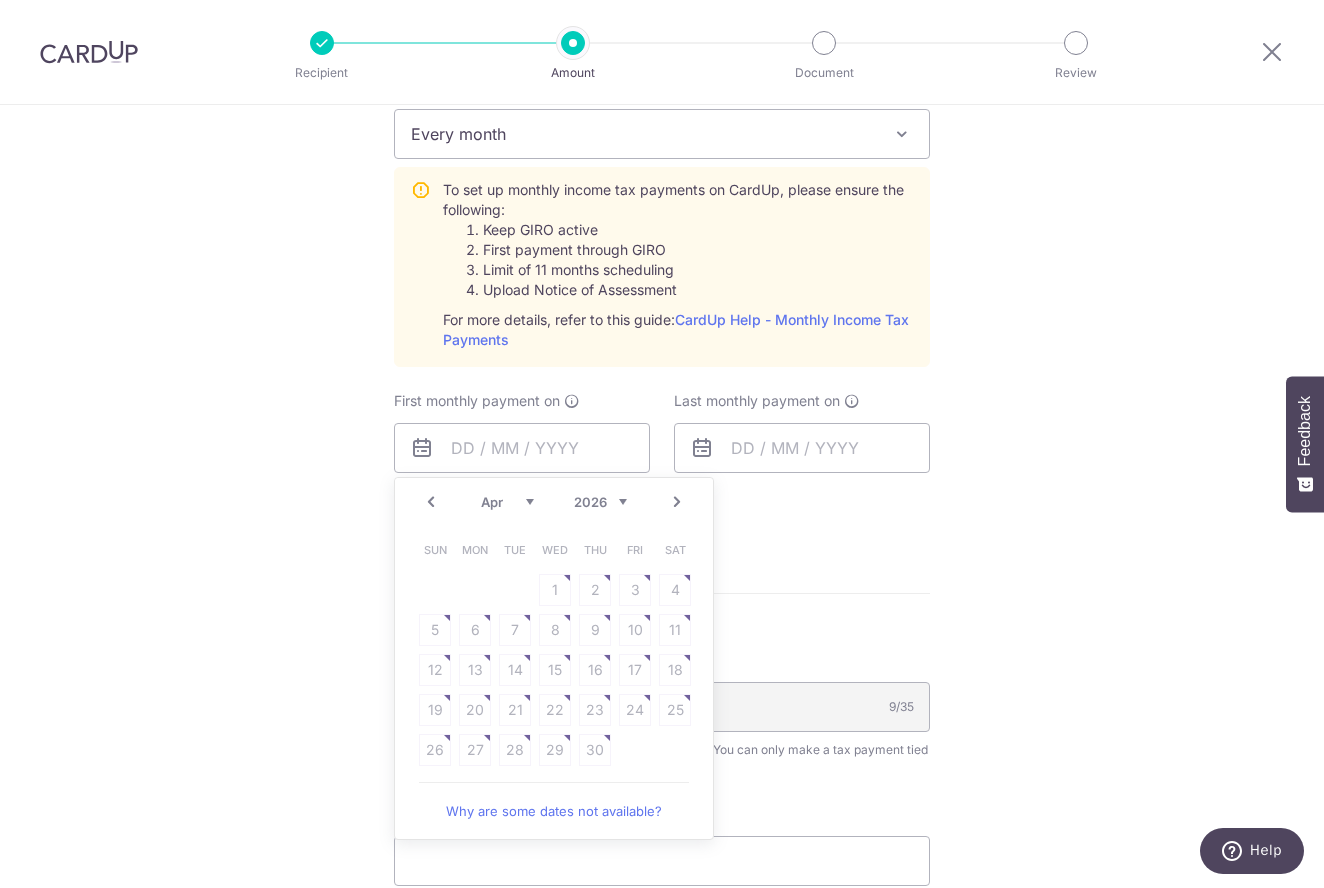 click on "Enter one-time or monthly payment amount
SGD
966.32
966.32
The  total tax payment amounts scheduled  should not exceed the outstanding balance in your latest Statement of Account.
Select Card
**** 7068
Add credit card
Your Cards
**** 7068
Secure 256-bit SSL
Text
New card details" at bounding box center (662, 257) 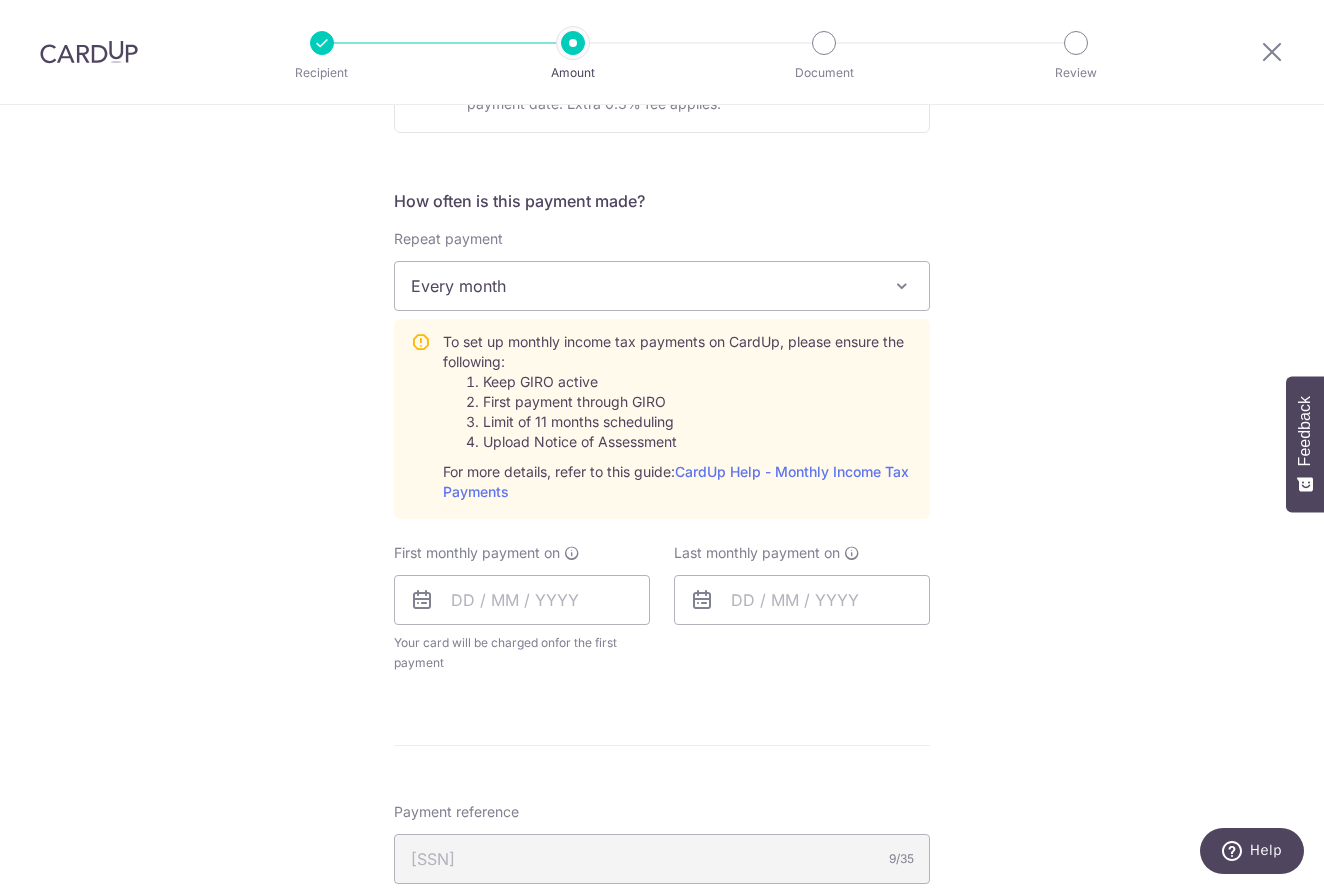 scroll, scrollTop: 722, scrollLeft: 0, axis: vertical 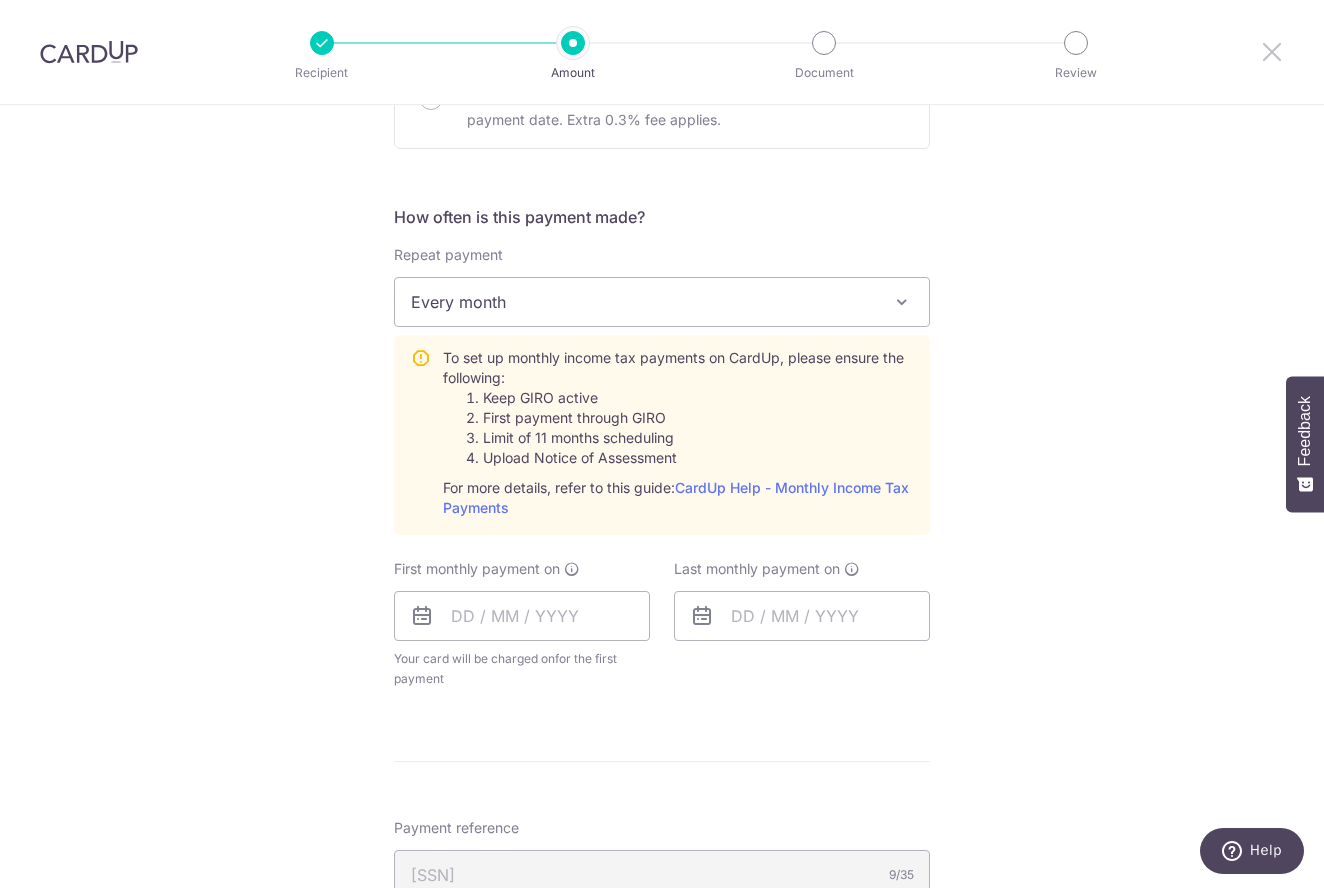 click at bounding box center (1272, 51) 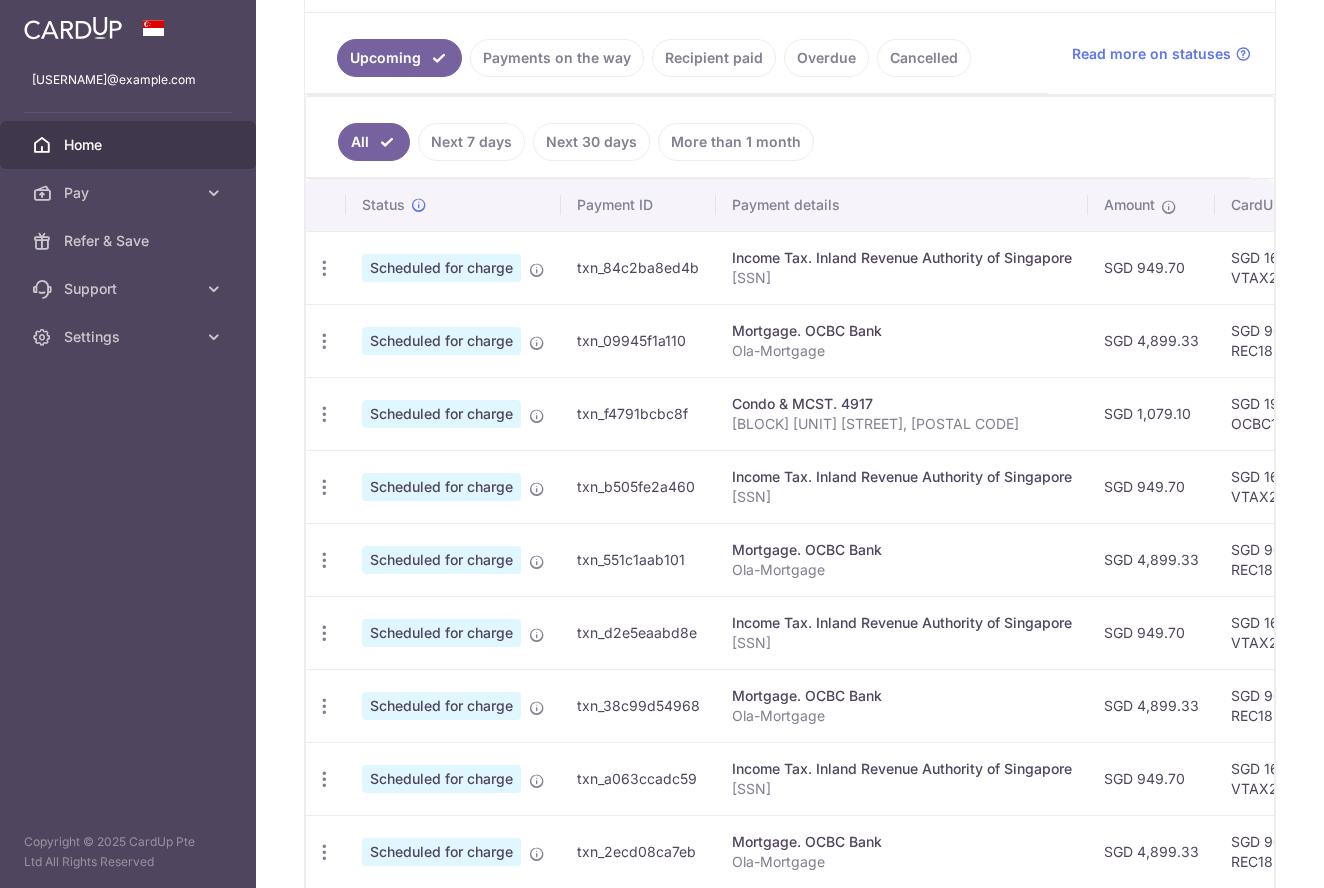 scroll, scrollTop: 417, scrollLeft: 0, axis: vertical 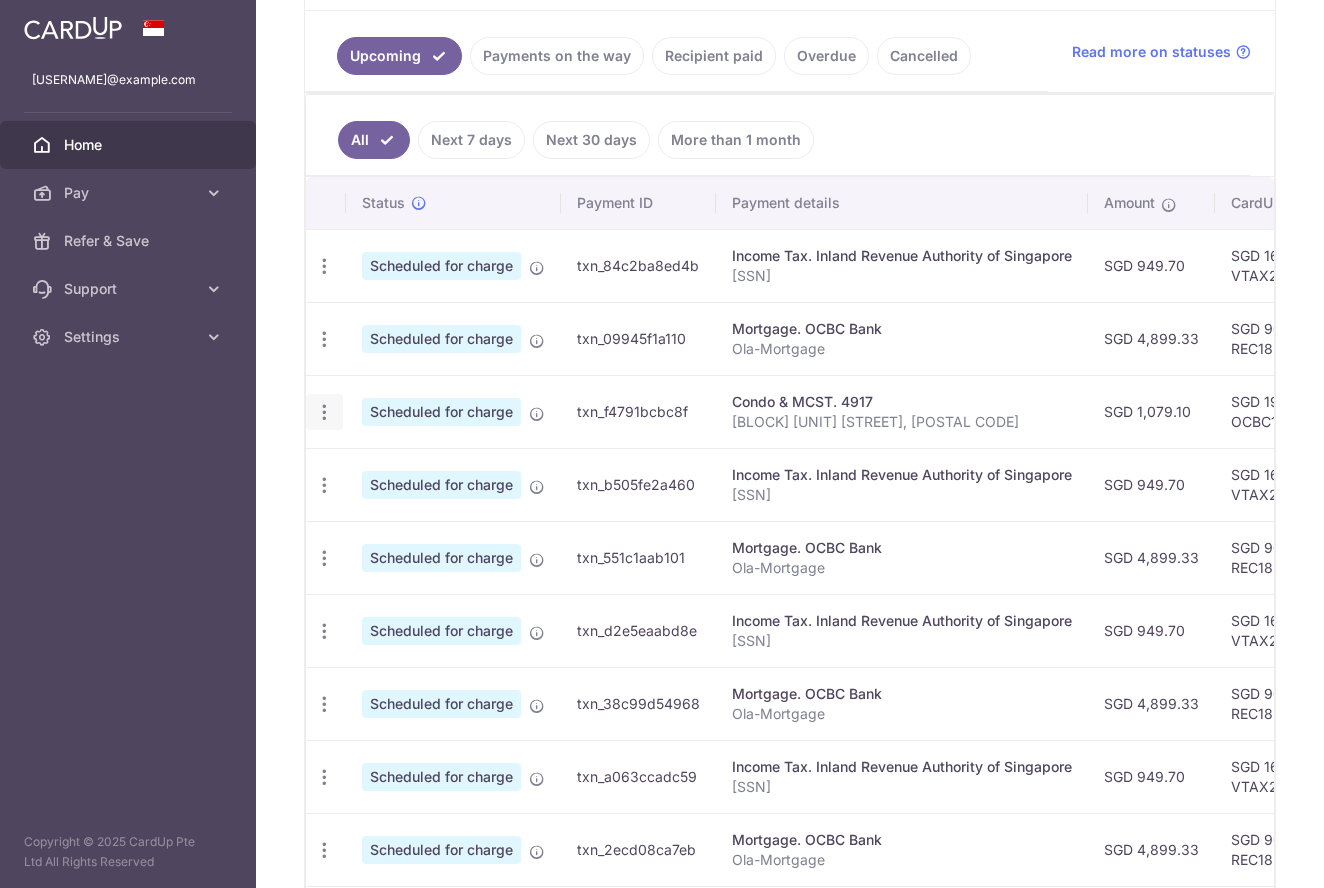 click at bounding box center [324, 266] 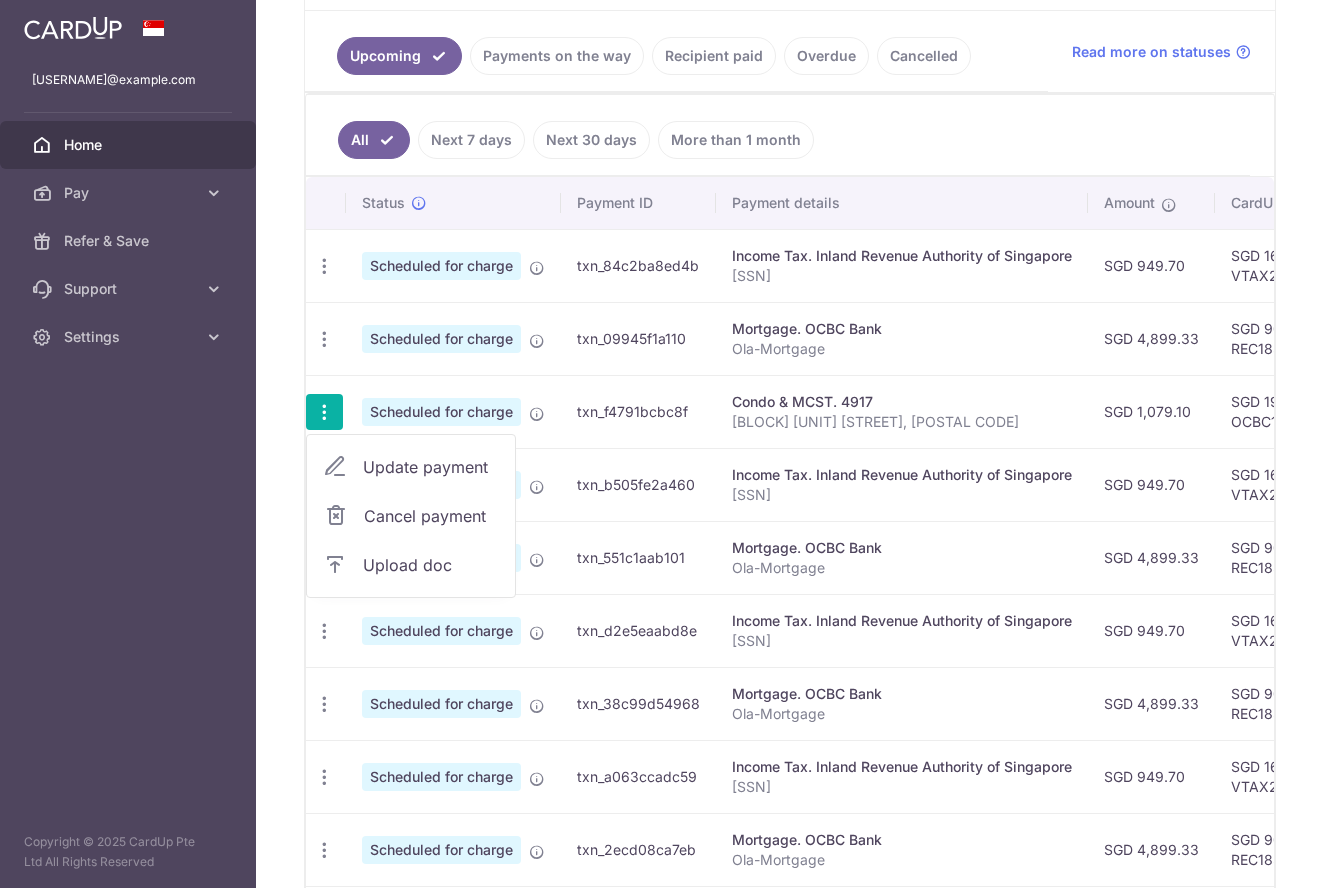click on "Update payment" at bounding box center (431, 467) 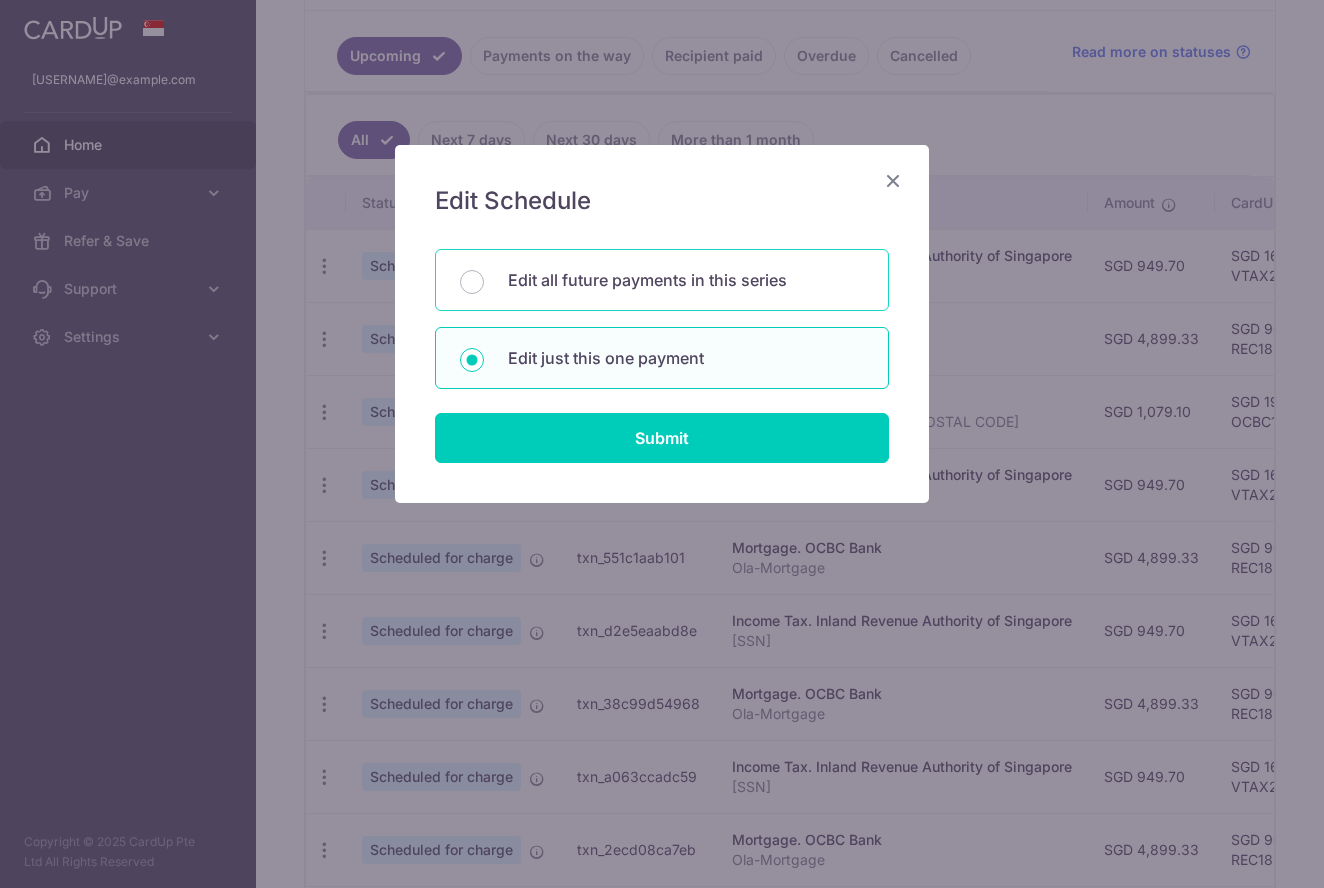 click on "Edit all future payments in this series" at bounding box center [662, 280] 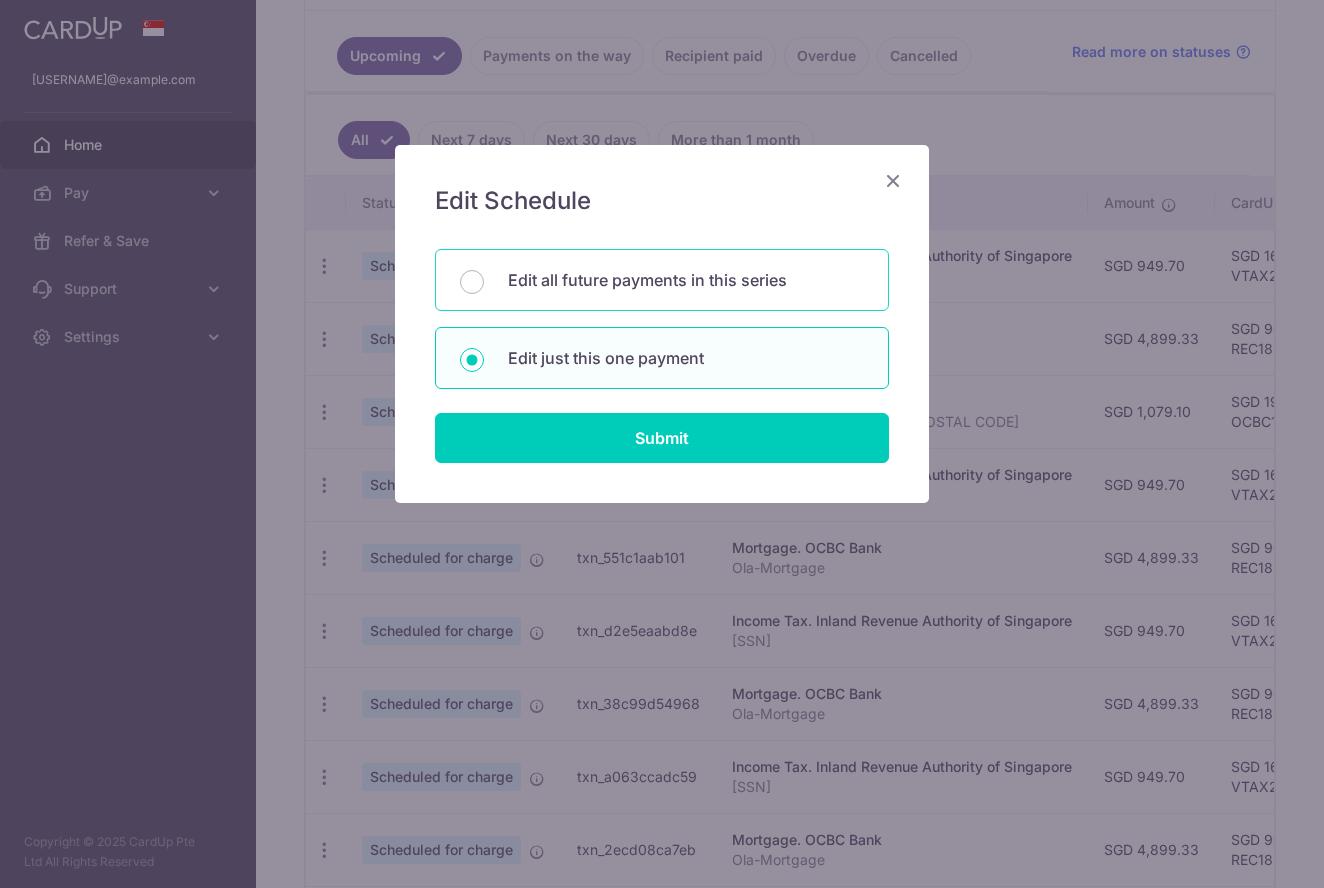 radio on "true" 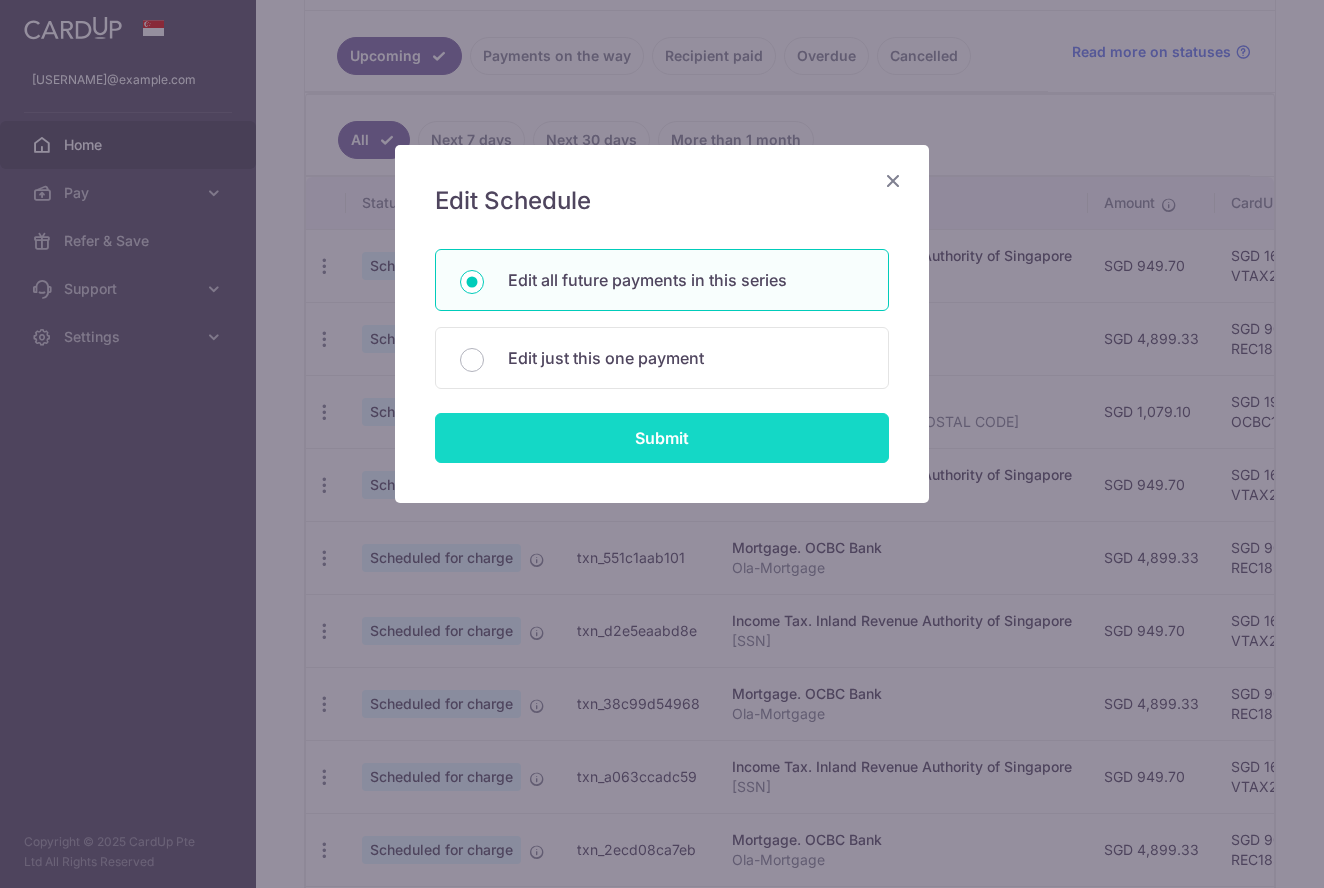 click on "Submit" at bounding box center [662, 438] 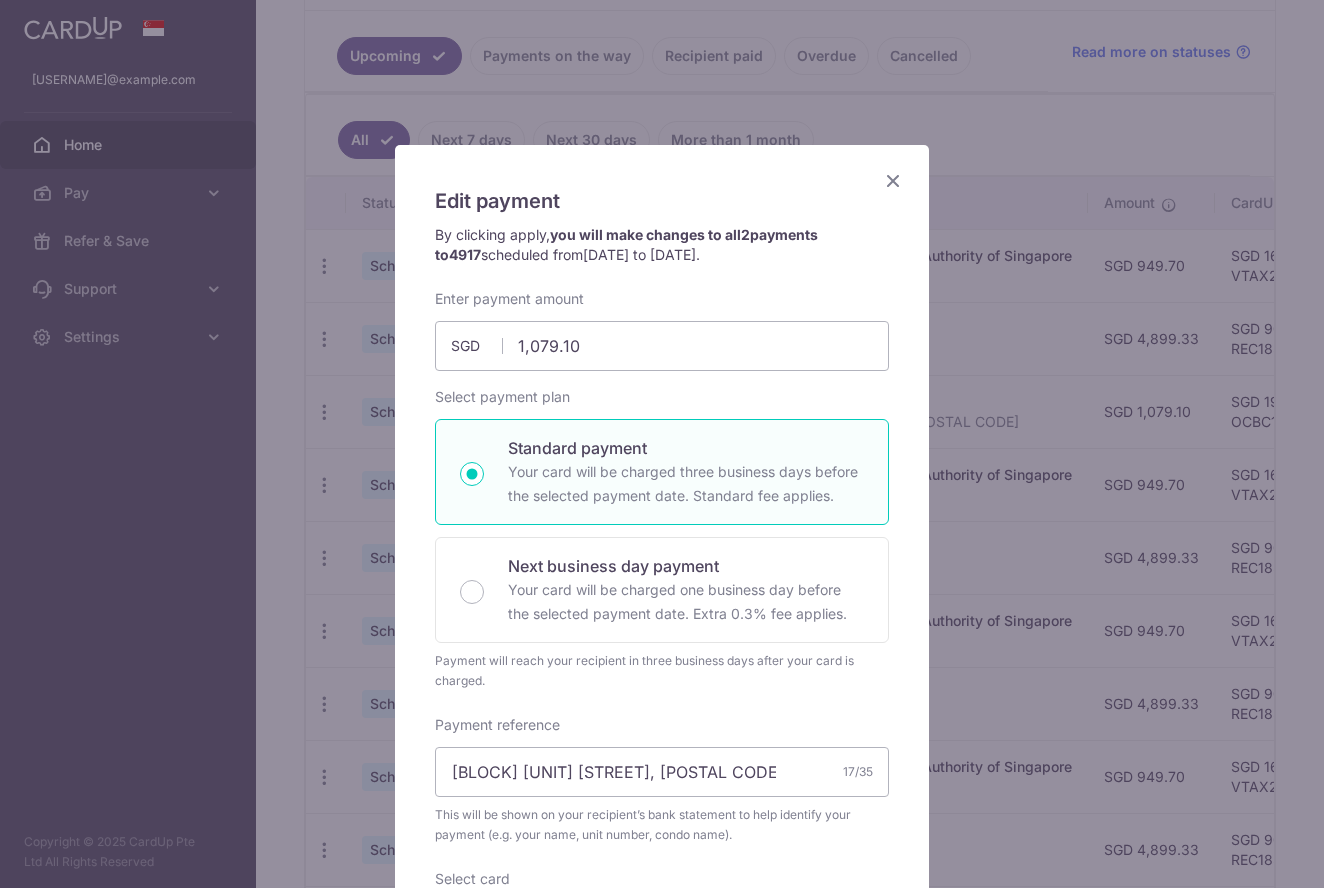 scroll, scrollTop: 0, scrollLeft: 0, axis: both 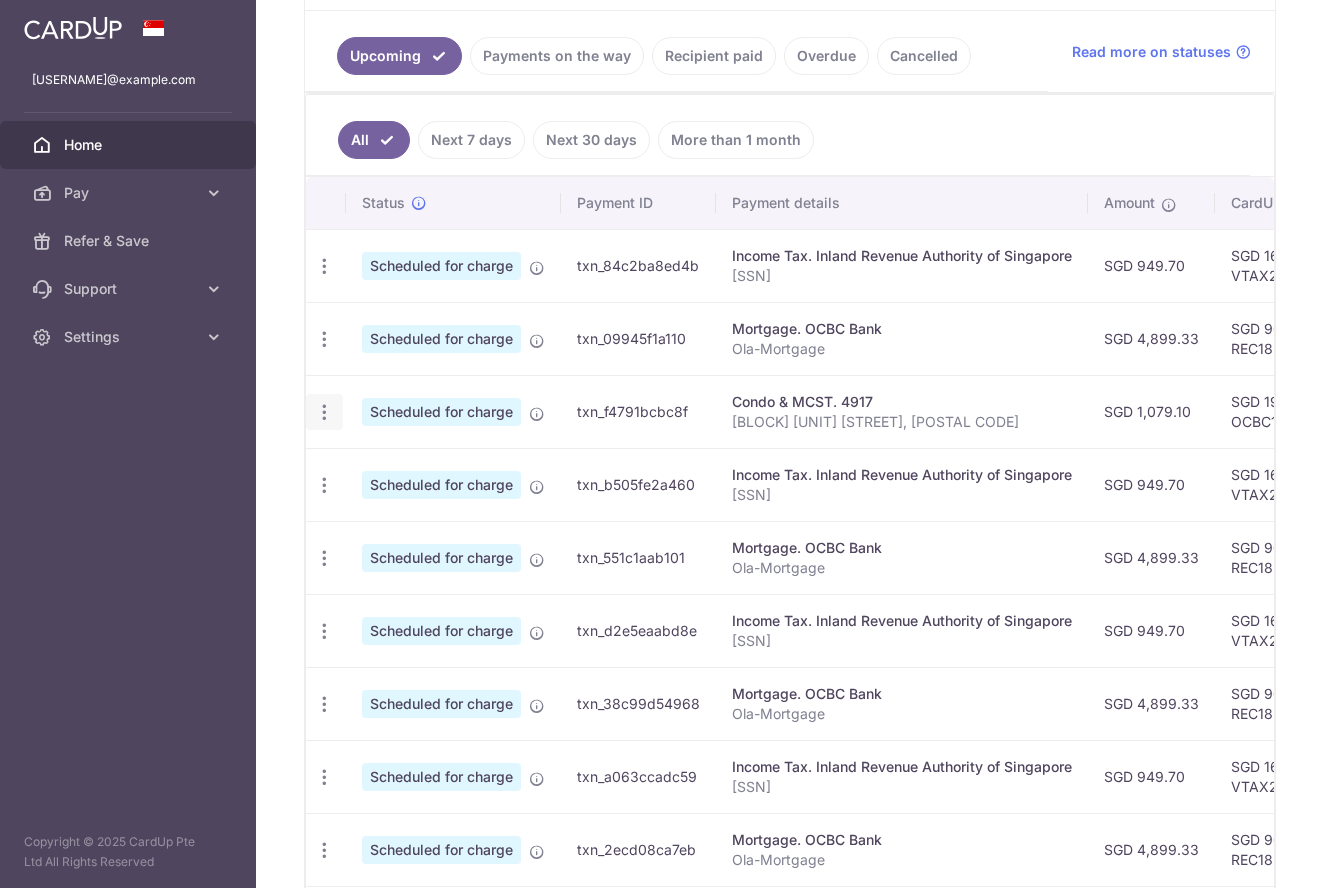 click at bounding box center [324, 266] 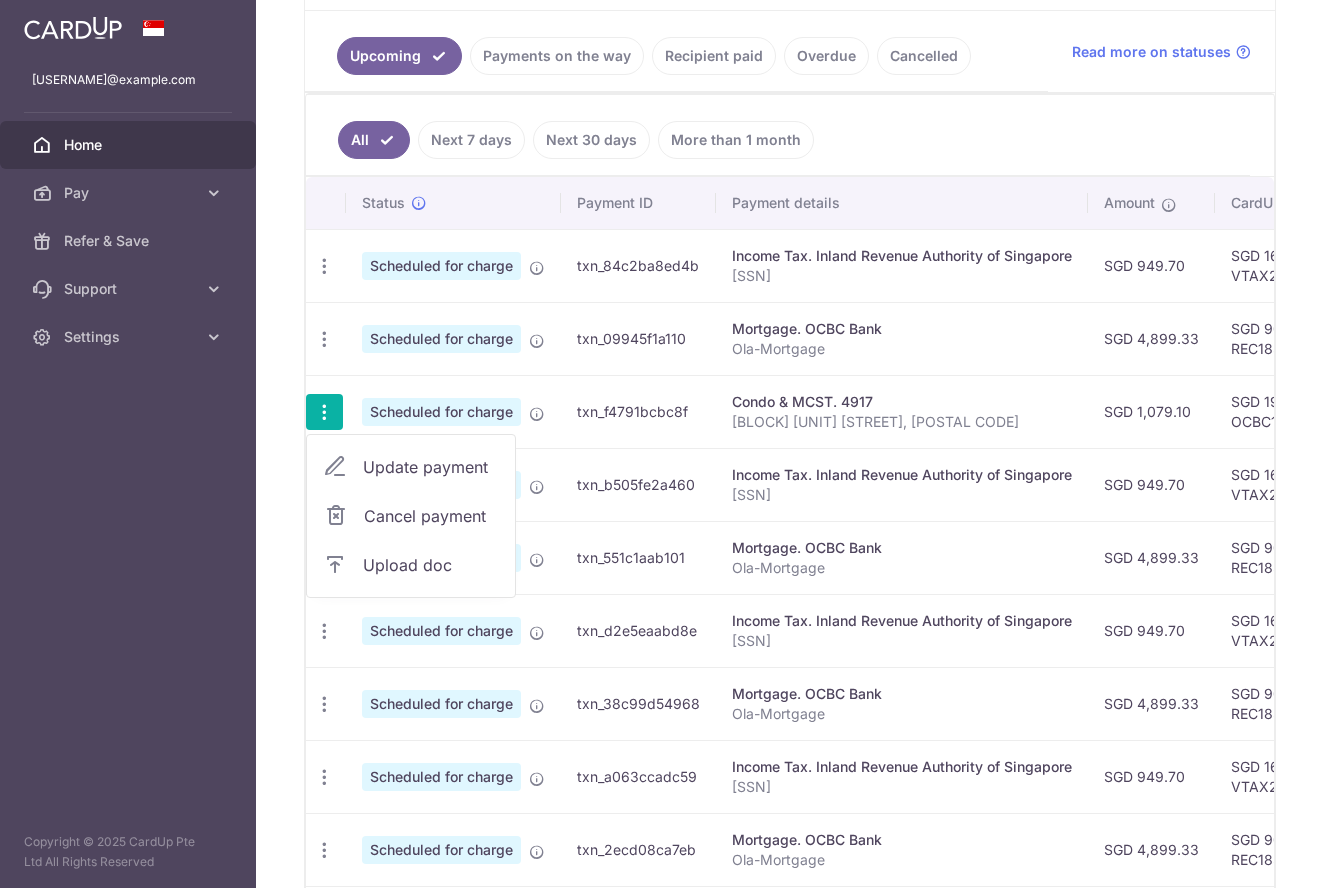 click on "Cancel payment" at bounding box center [431, 516] 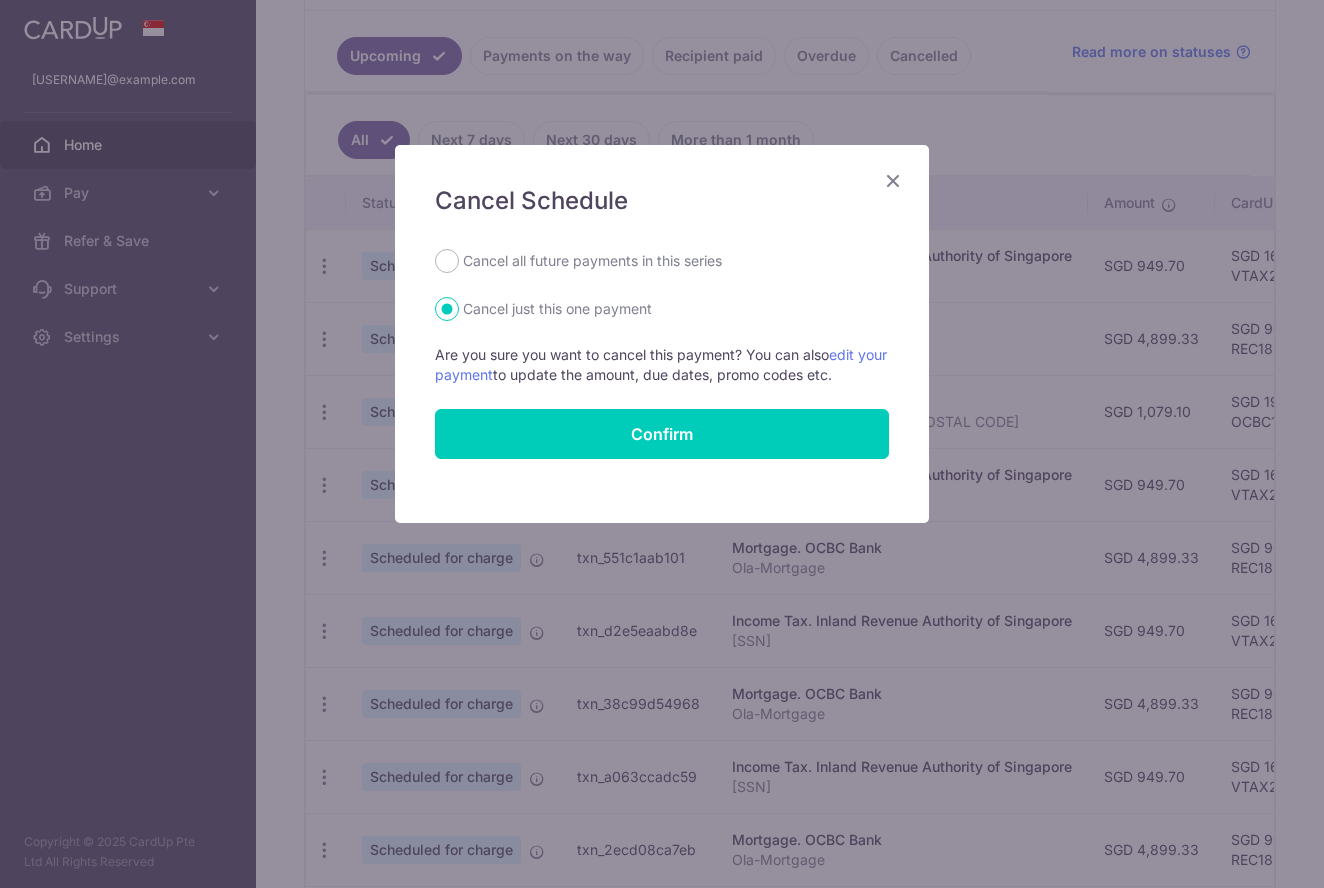 click on "Cancel all future payments in this series" at bounding box center [592, 261] 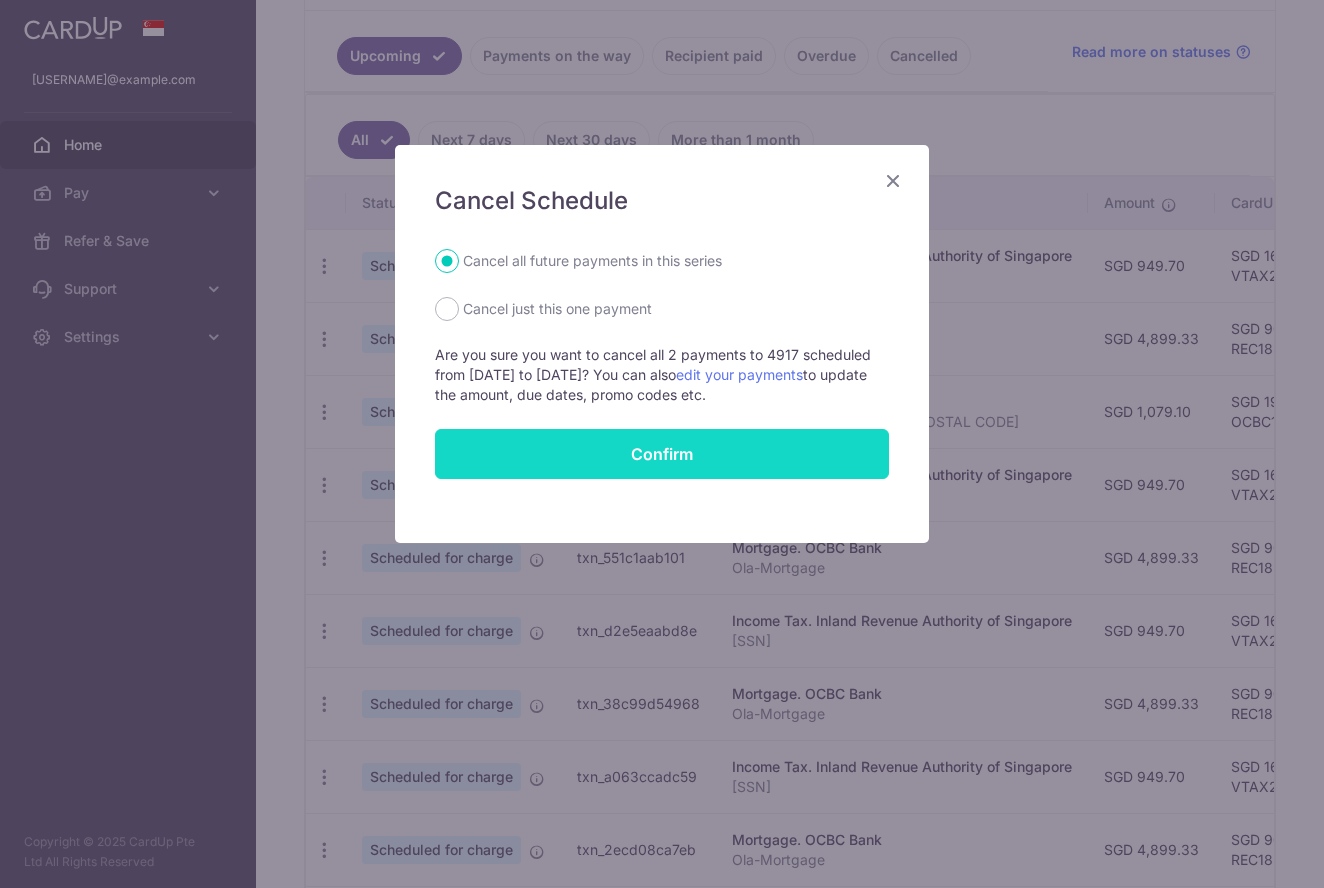 click on "Confirm" at bounding box center (662, 454) 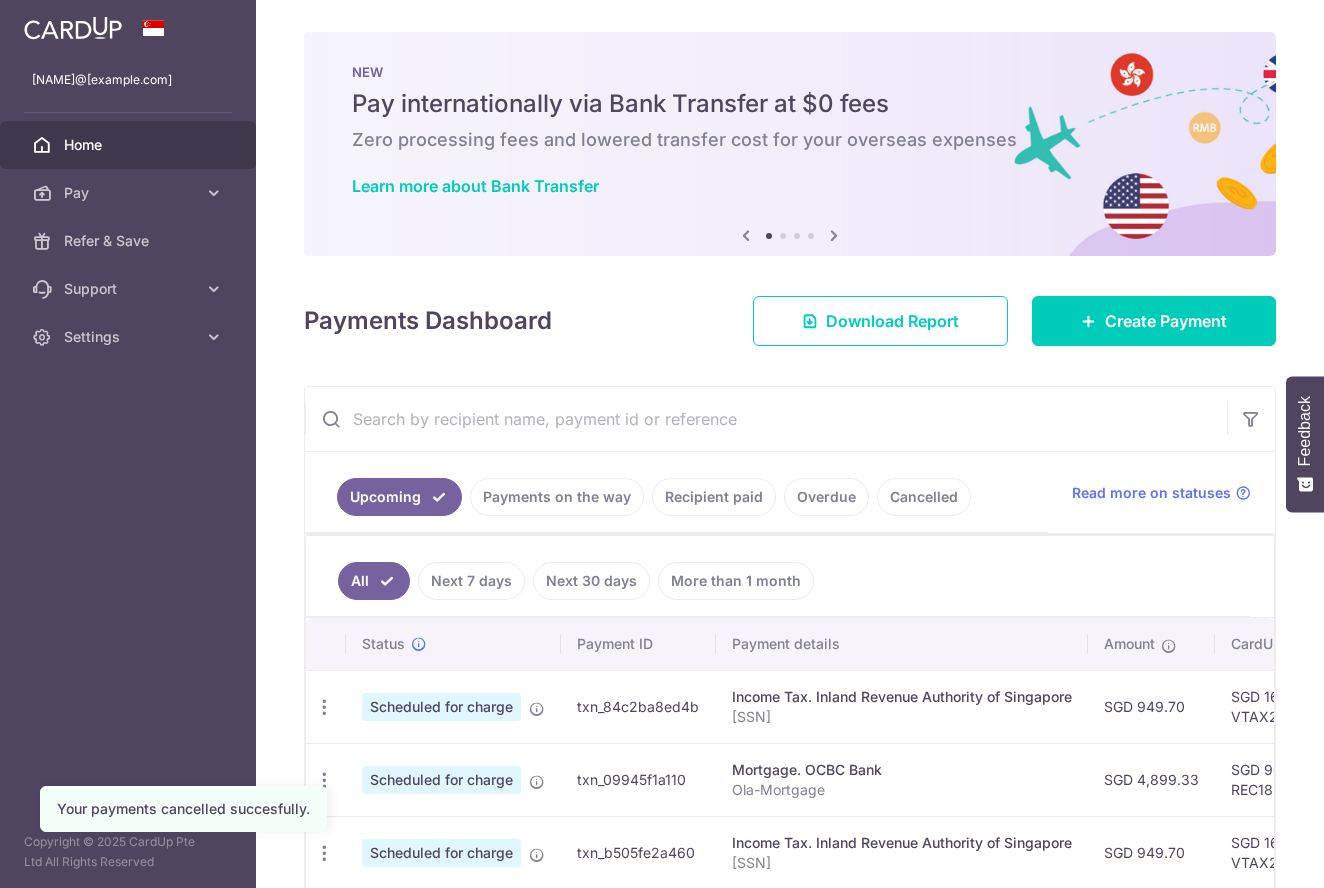 scroll, scrollTop: 0, scrollLeft: 0, axis: both 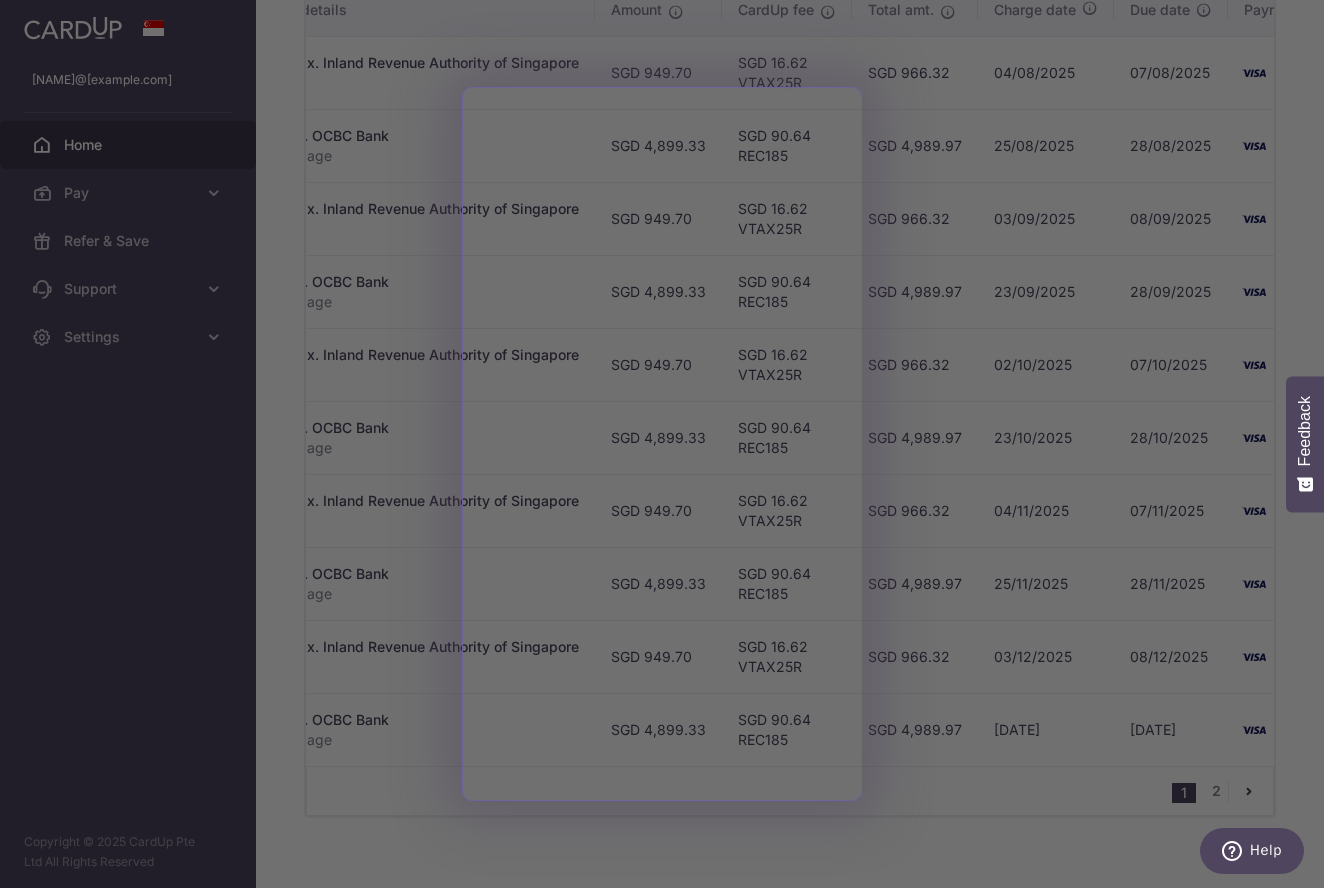 click at bounding box center [668, 448] 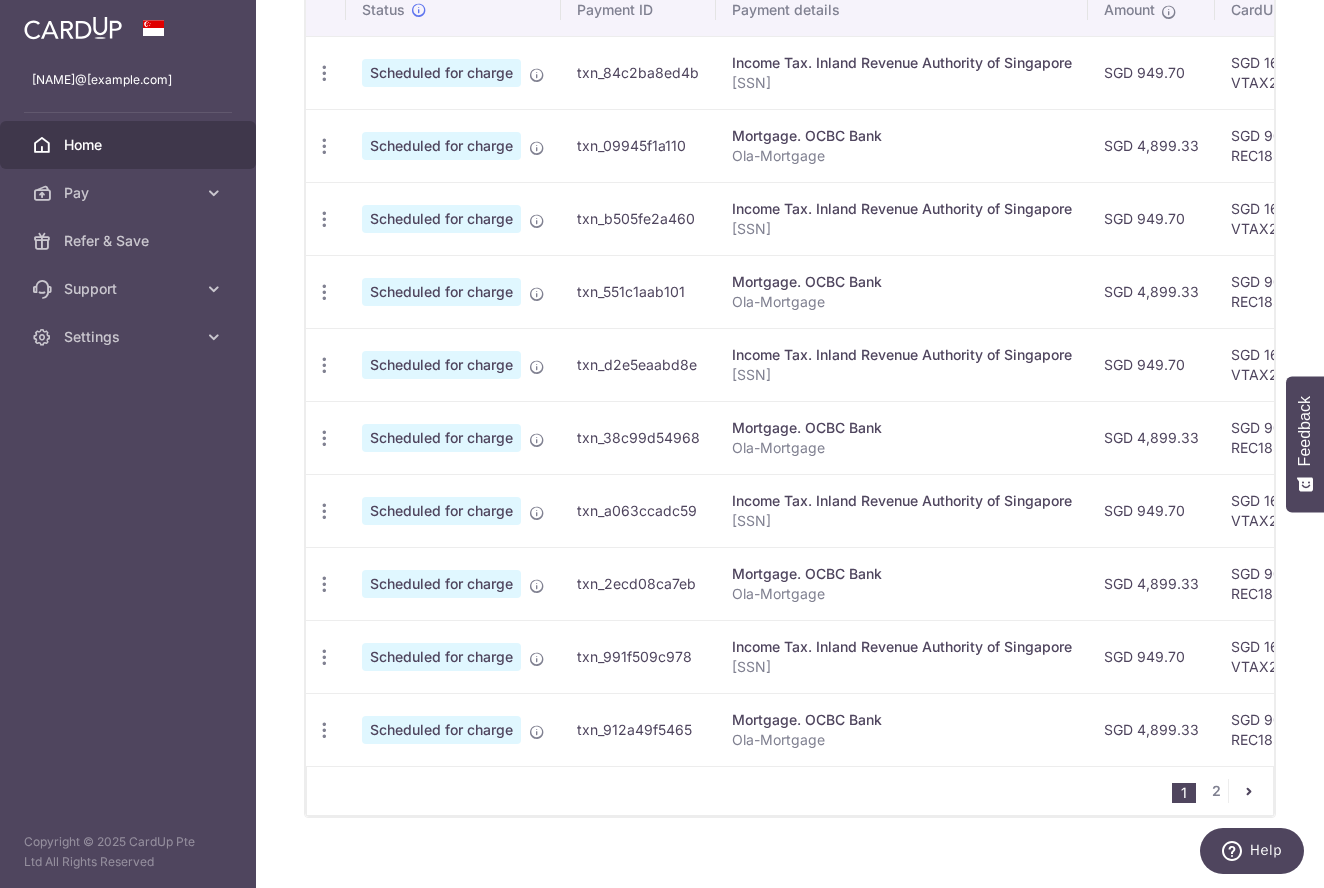 scroll, scrollTop: 0, scrollLeft: 0, axis: both 